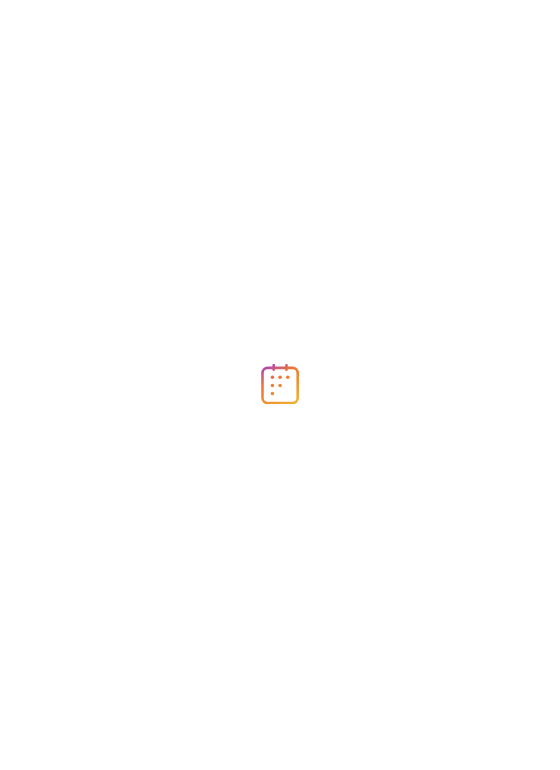 scroll, scrollTop: 0, scrollLeft: 0, axis: both 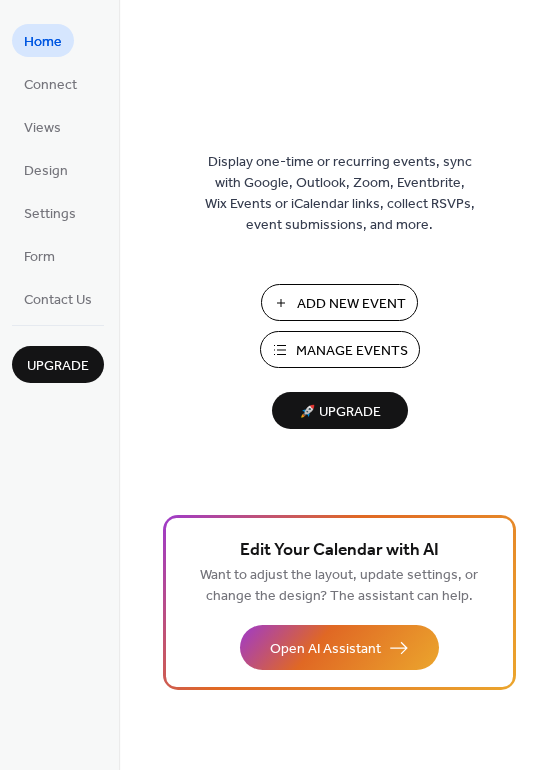 click on "Manage Events" at bounding box center (352, 351) 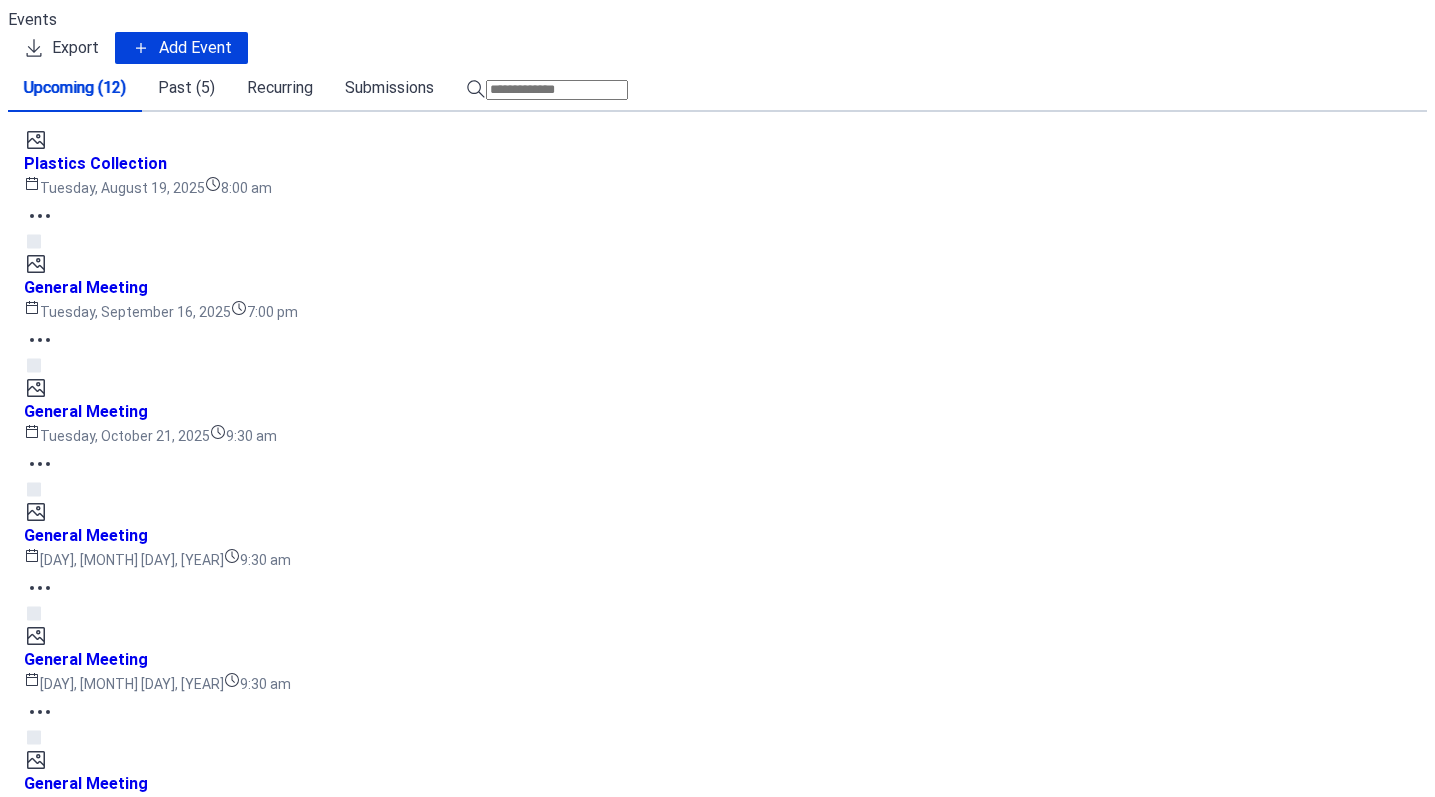 scroll, scrollTop: 0, scrollLeft: 0, axis: both 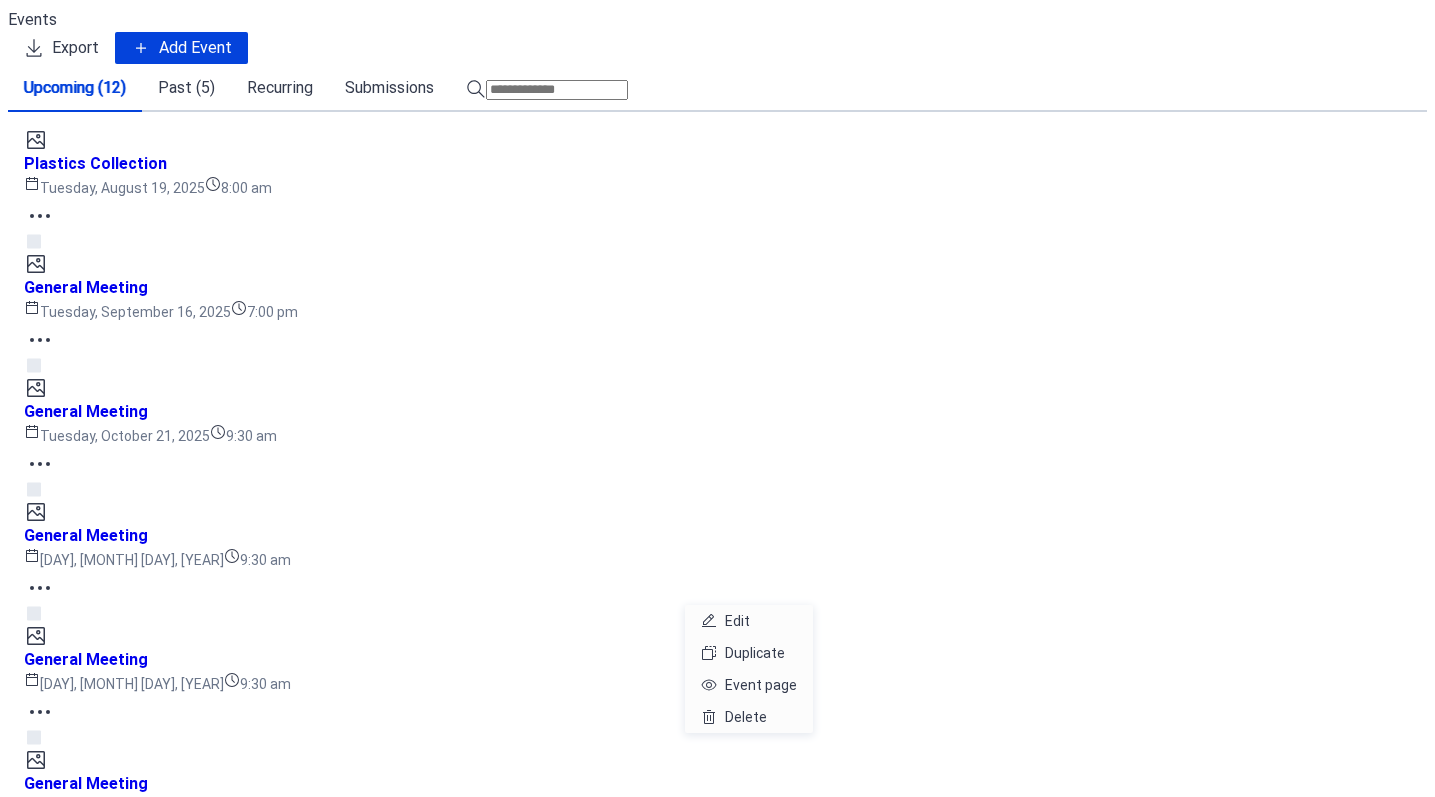 click 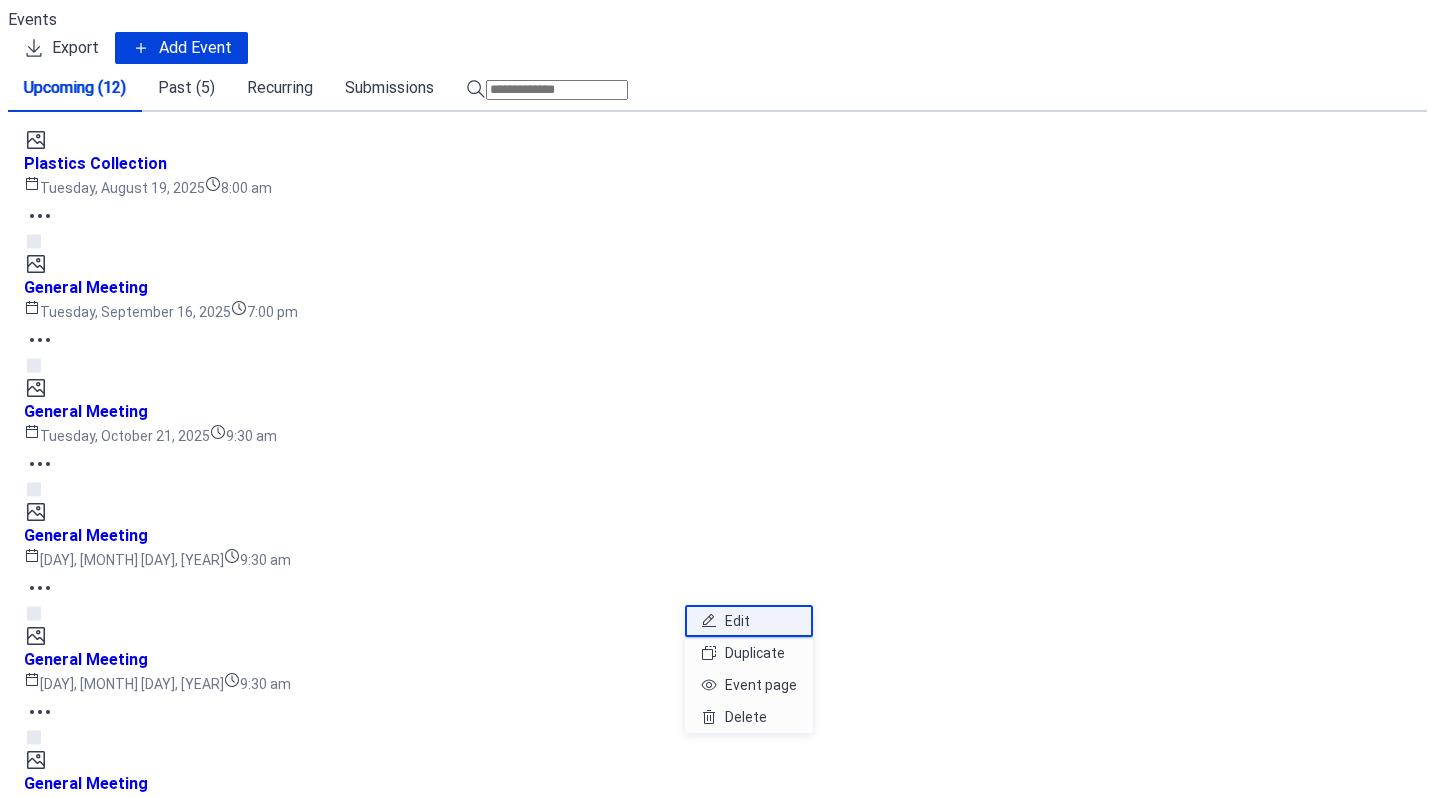 click on "Edit" at bounding box center (737, 621) 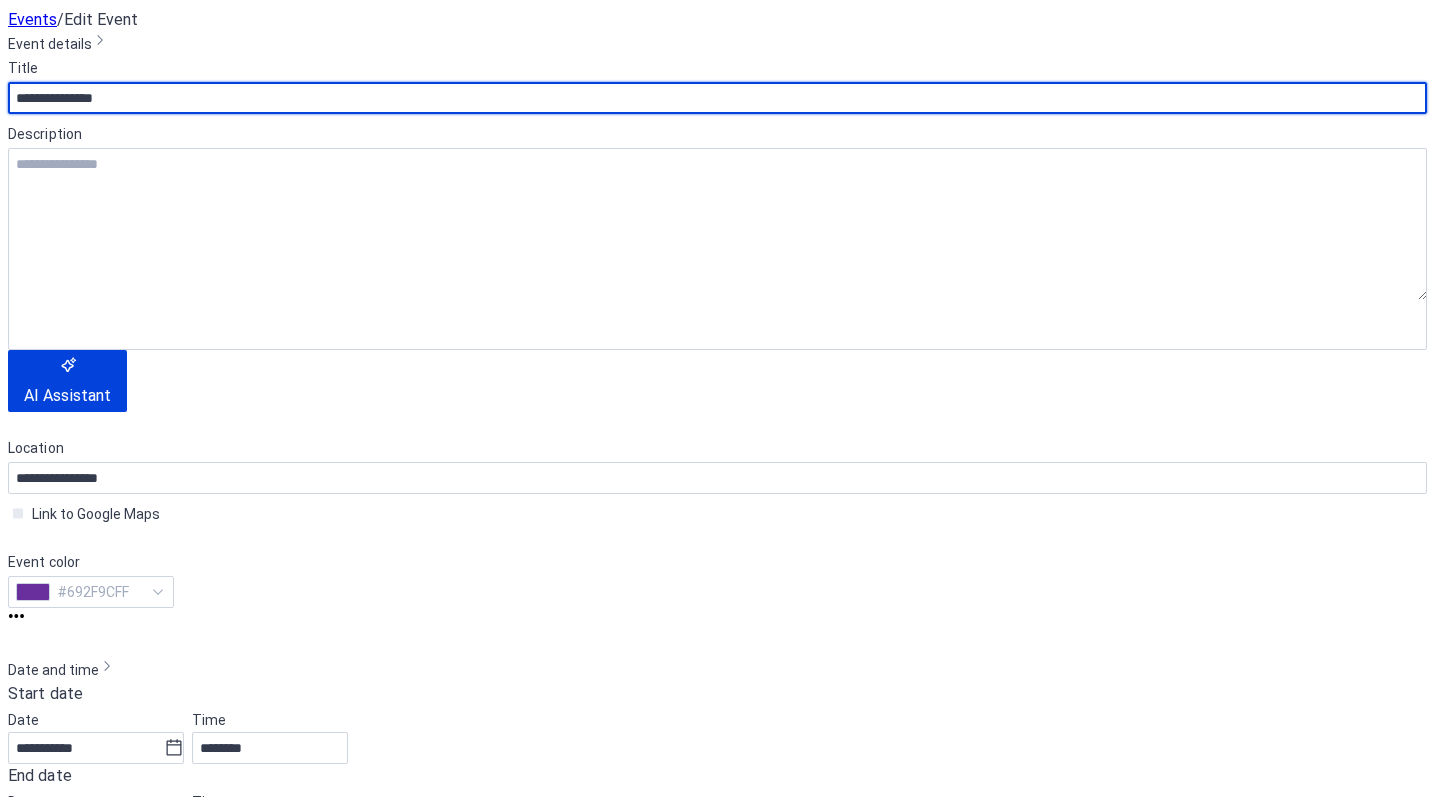 scroll, scrollTop: 116, scrollLeft: 0, axis: vertical 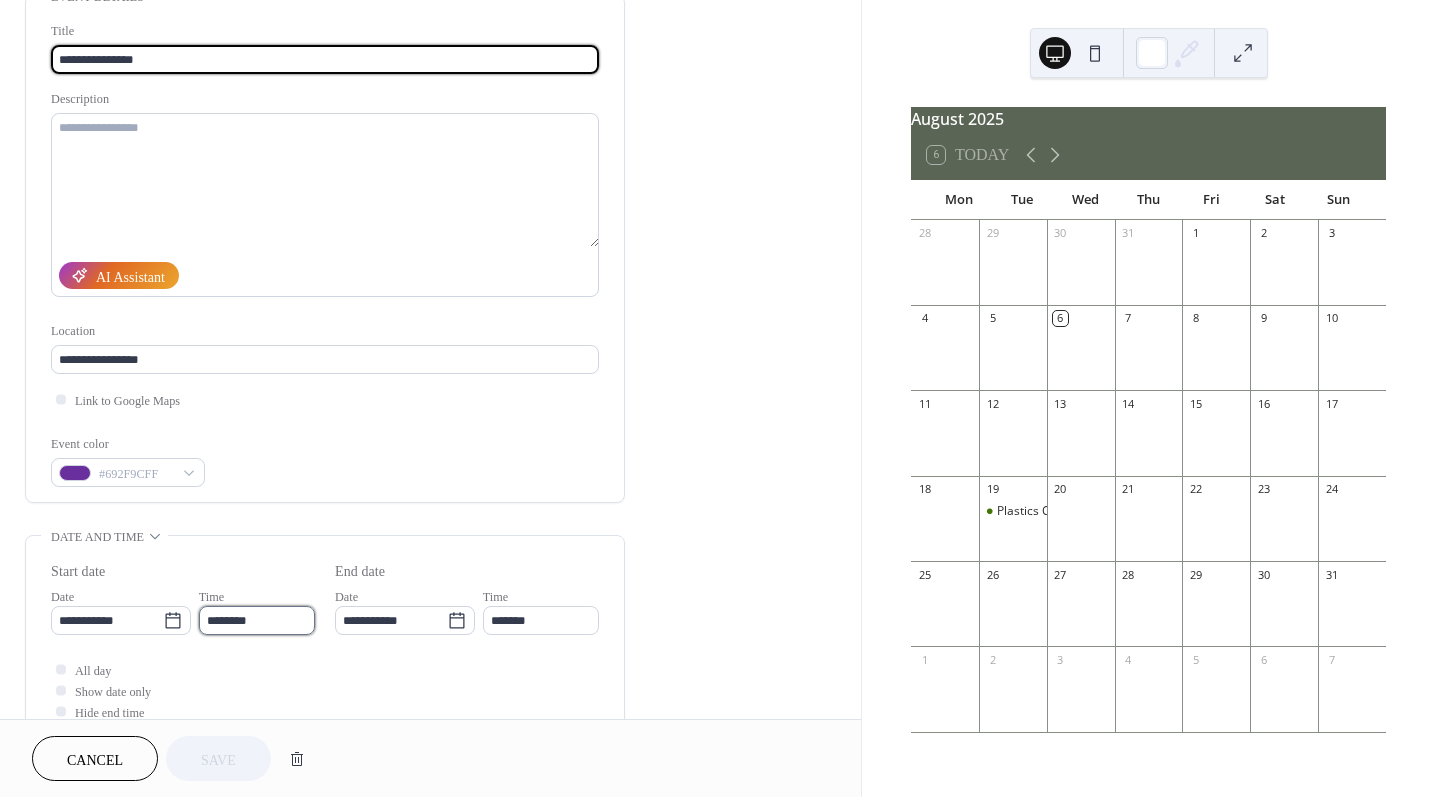 click on "********" at bounding box center (257, 620) 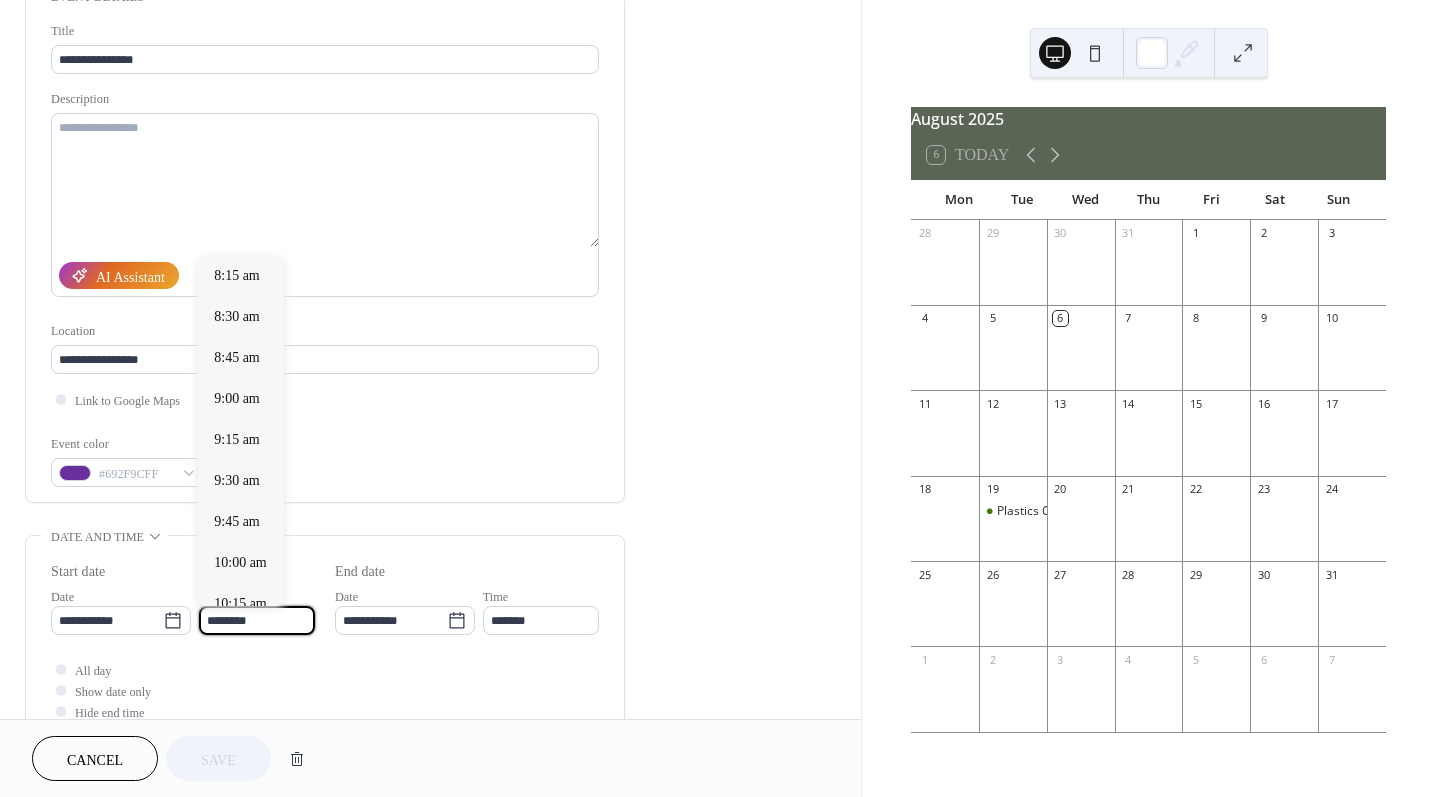 scroll, scrollTop: 1351, scrollLeft: 0, axis: vertical 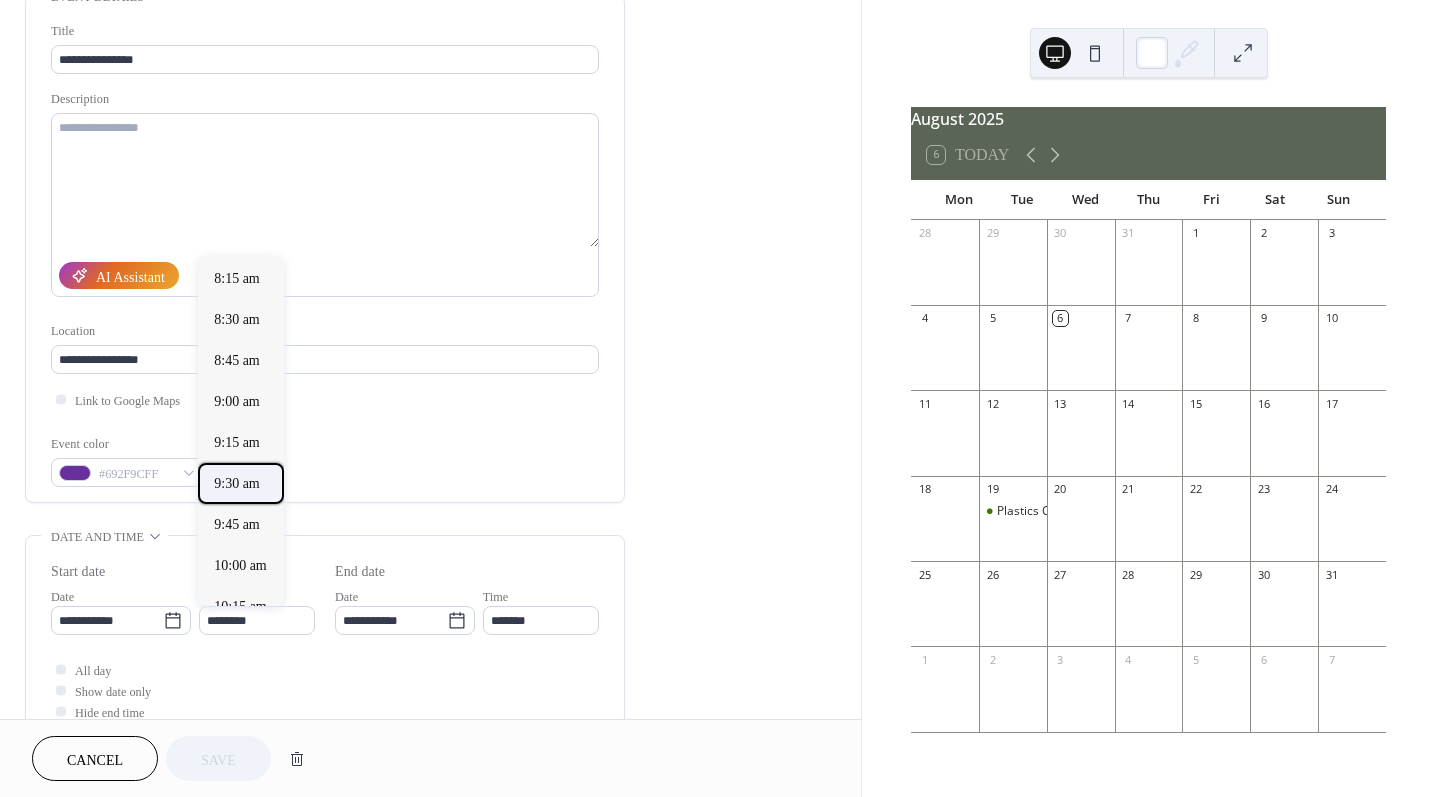 click on "9:30 am" at bounding box center [237, 483] 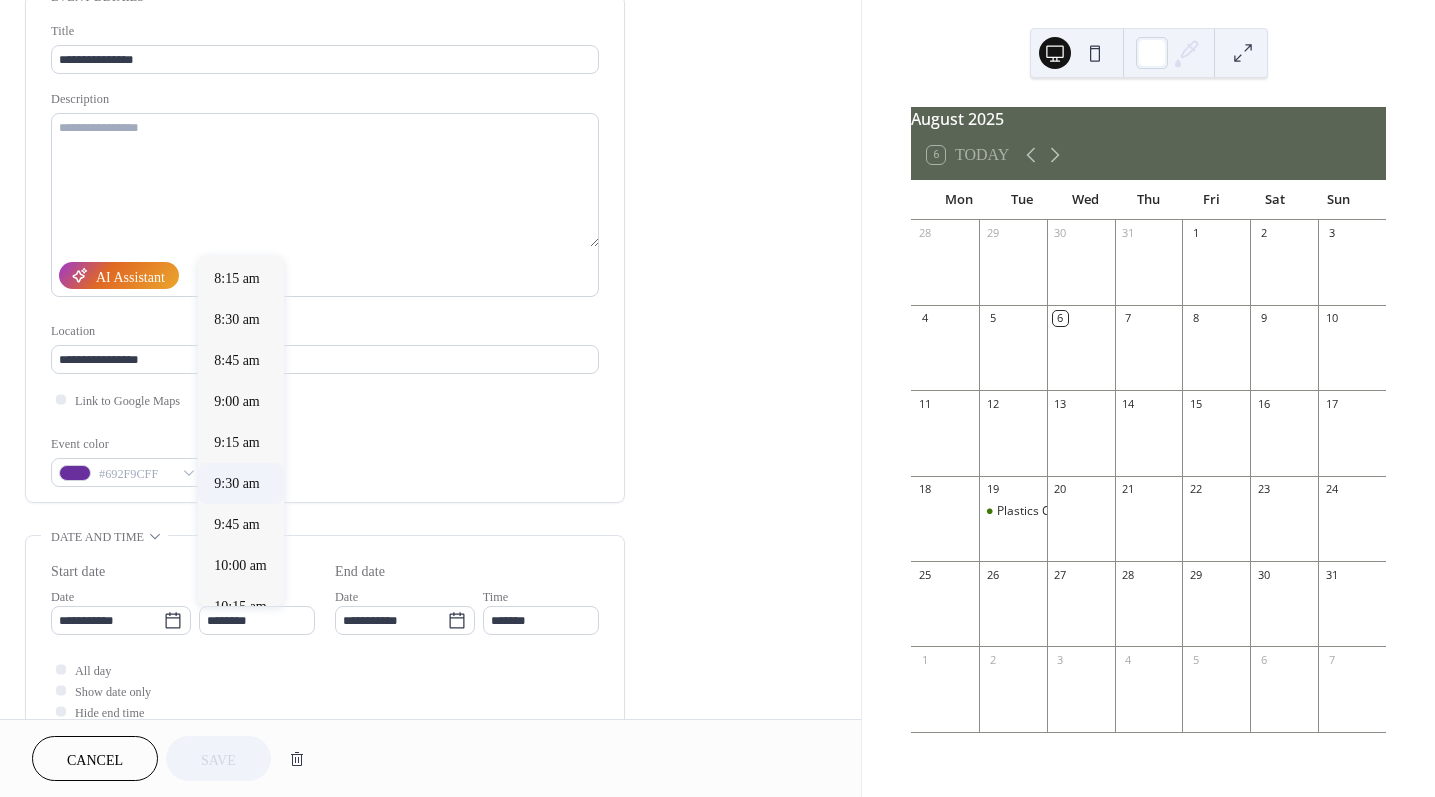 type on "*******" 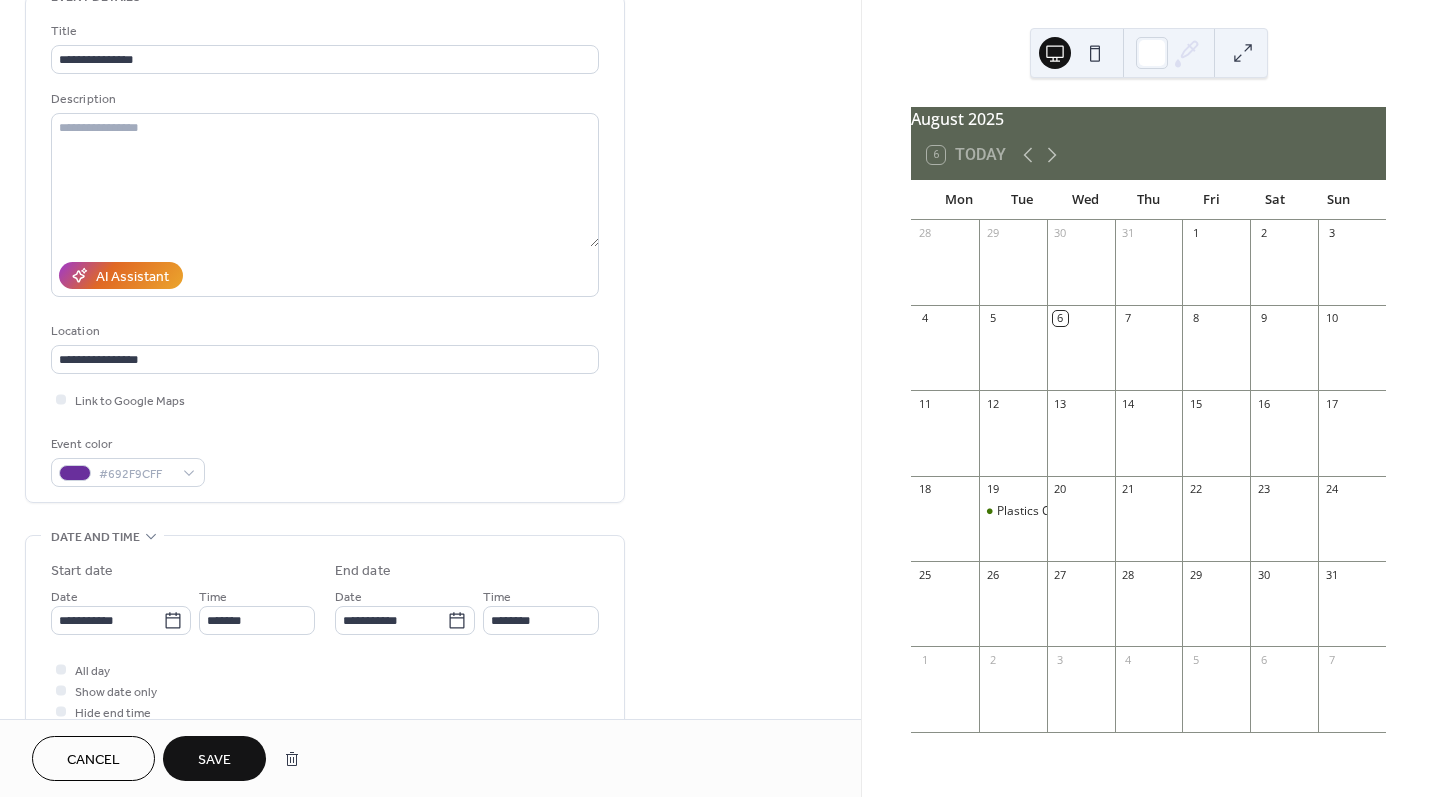 click on "Save" at bounding box center [214, 760] 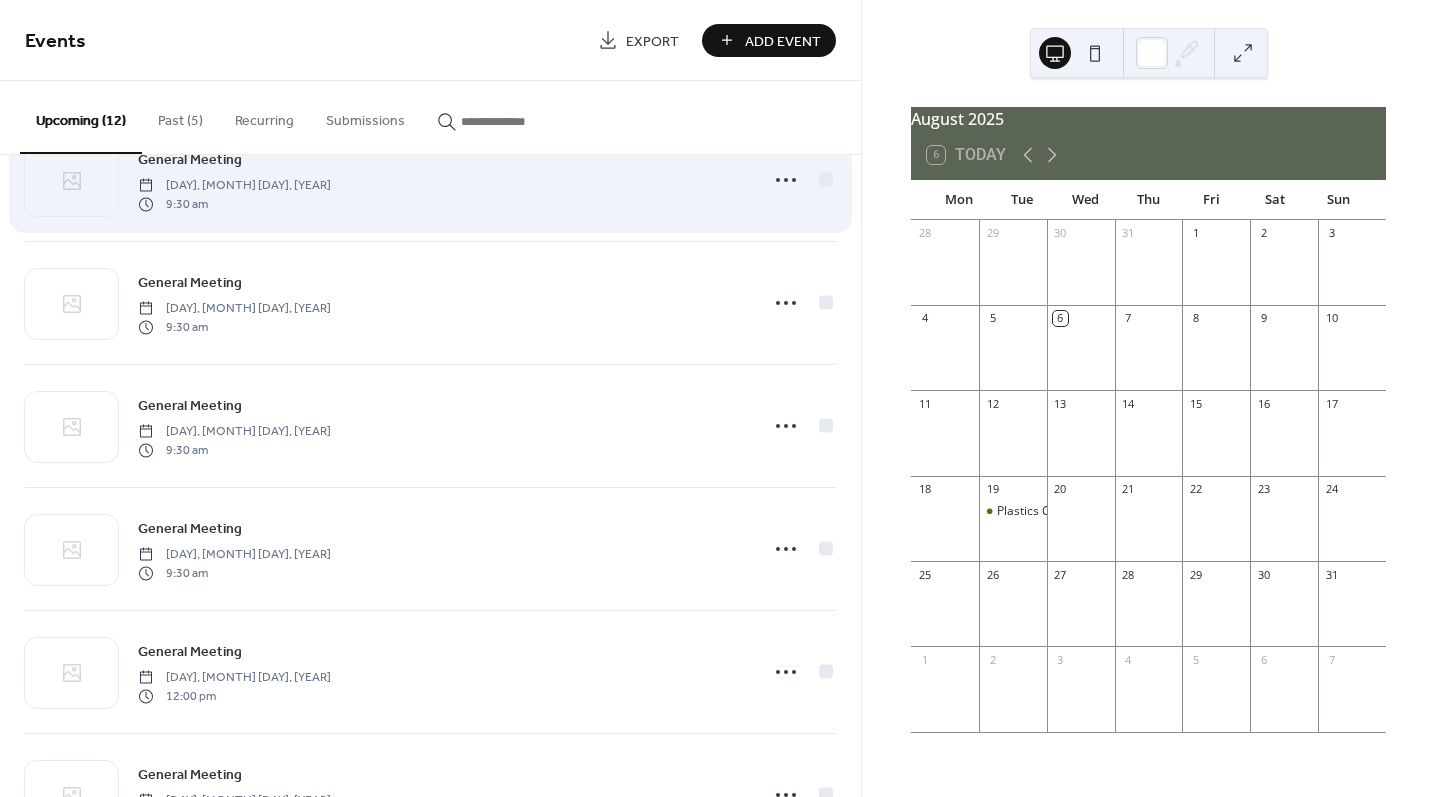 scroll, scrollTop: 560, scrollLeft: 0, axis: vertical 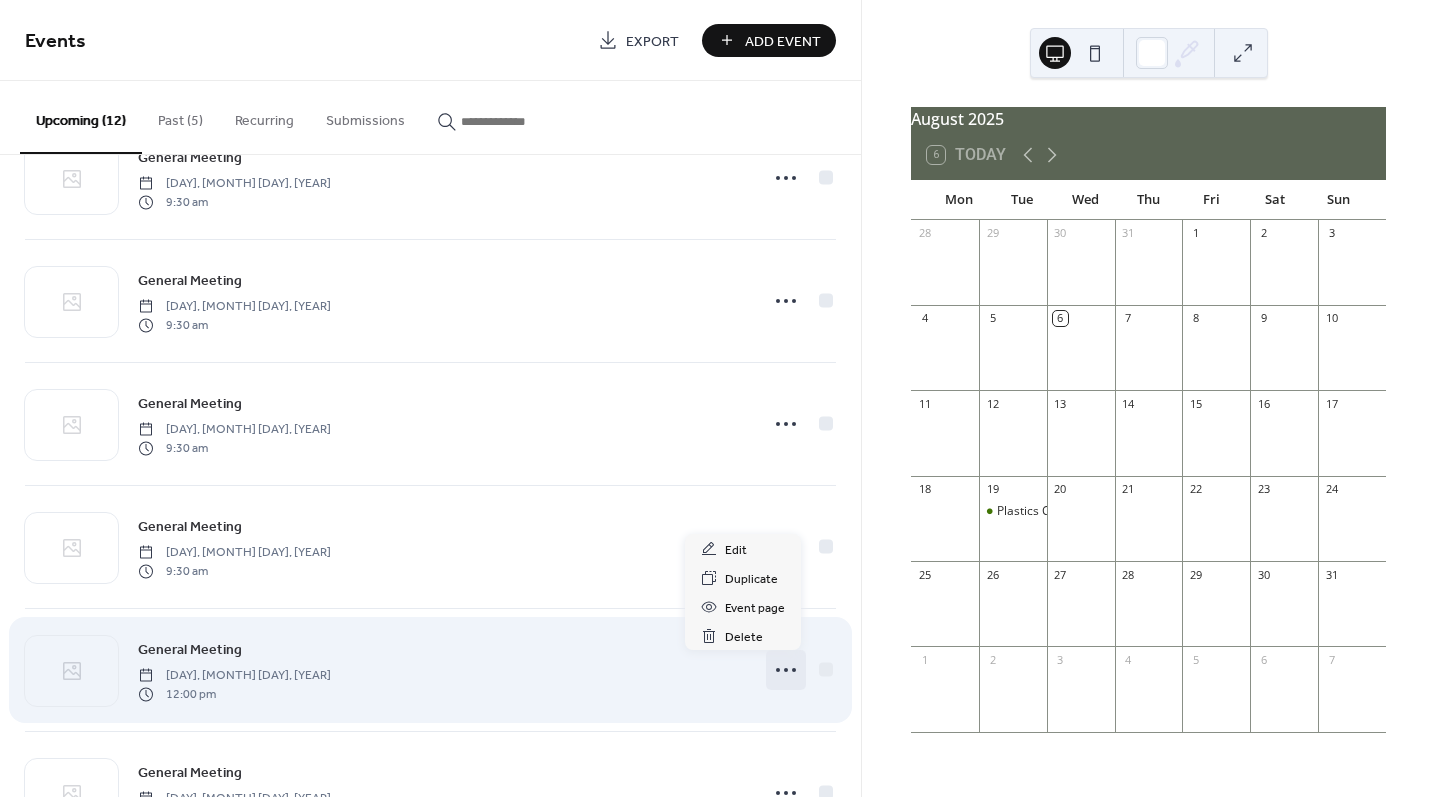 click 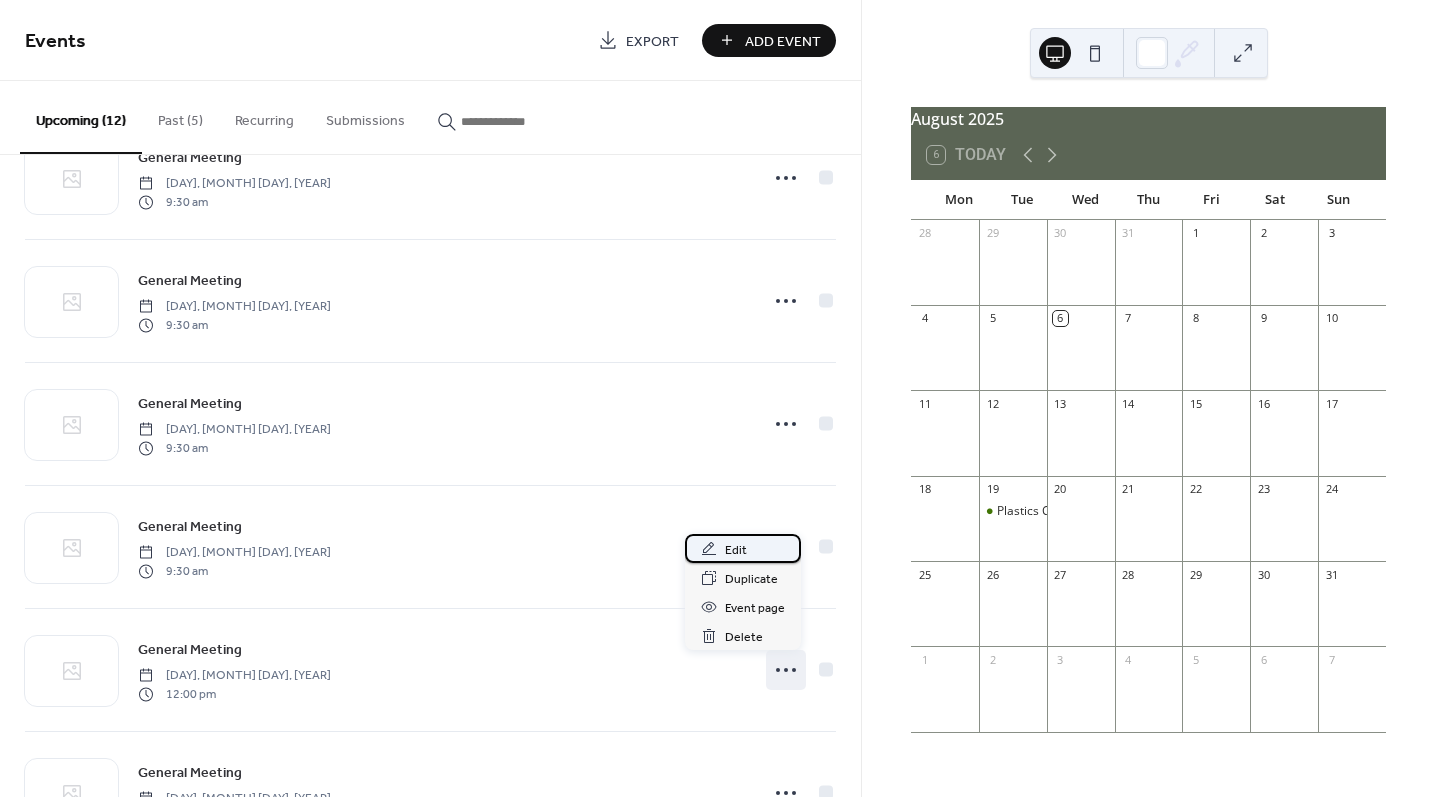 click on "Edit" at bounding box center (736, 550) 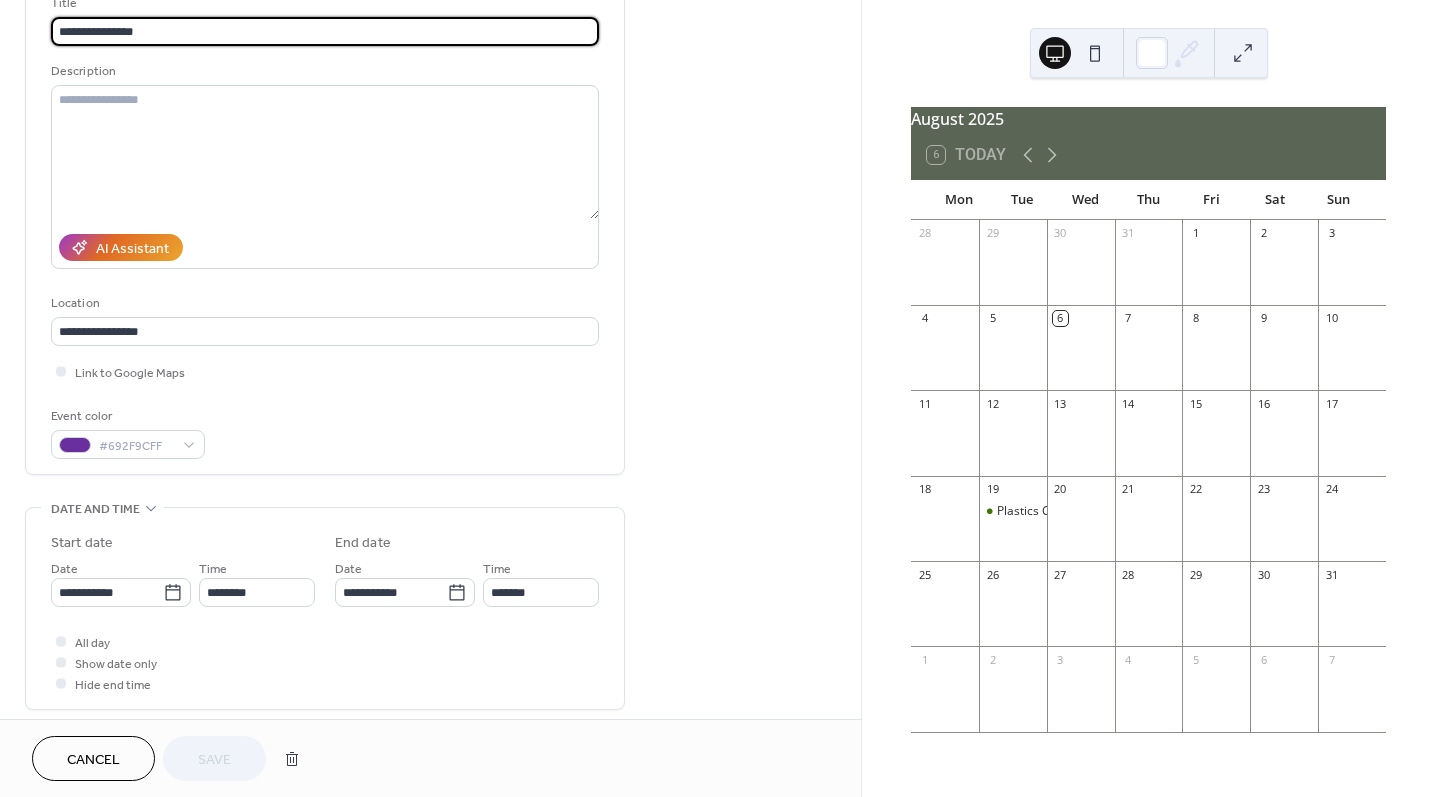 scroll, scrollTop: 146, scrollLeft: 0, axis: vertical 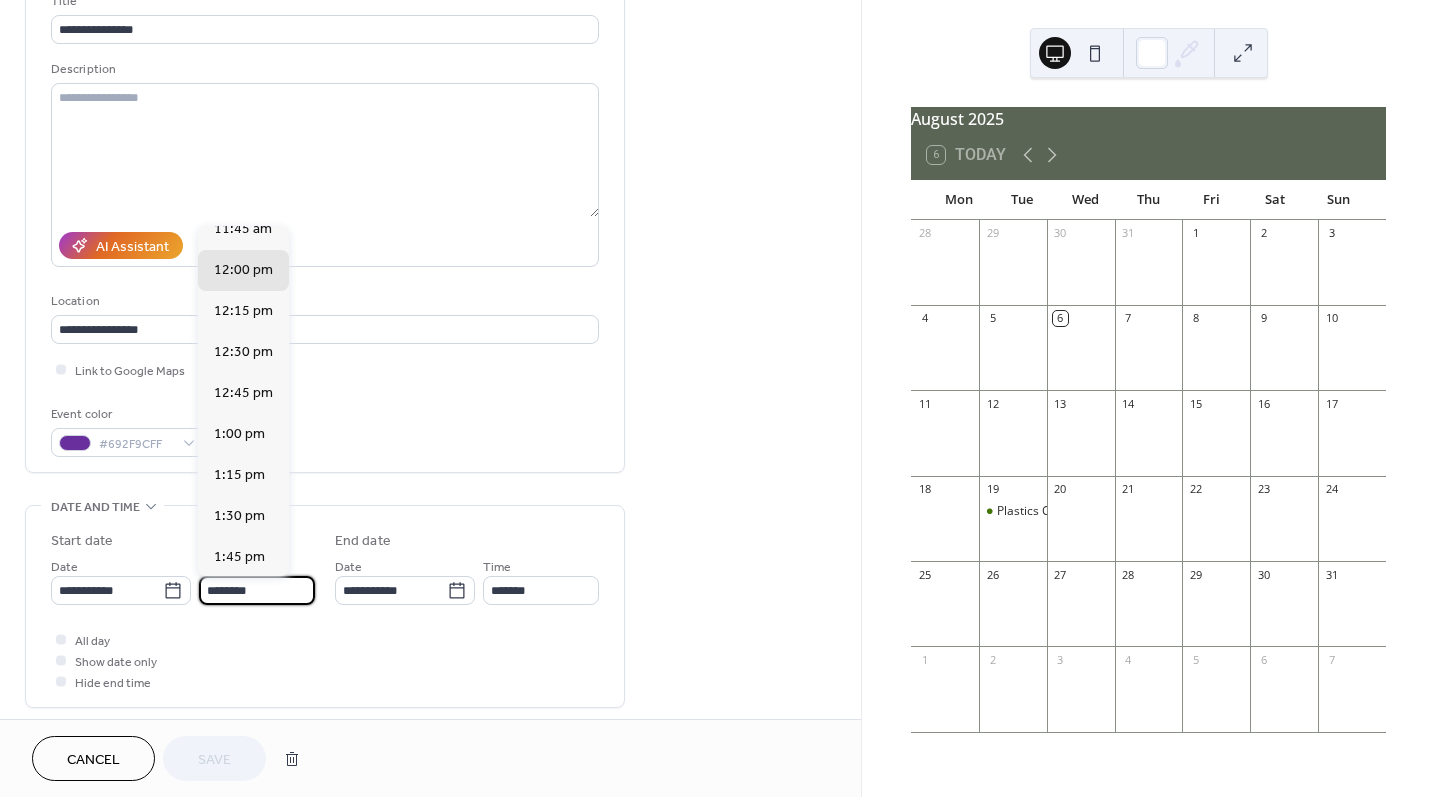 click on "********" at bounding box center [257, 590] 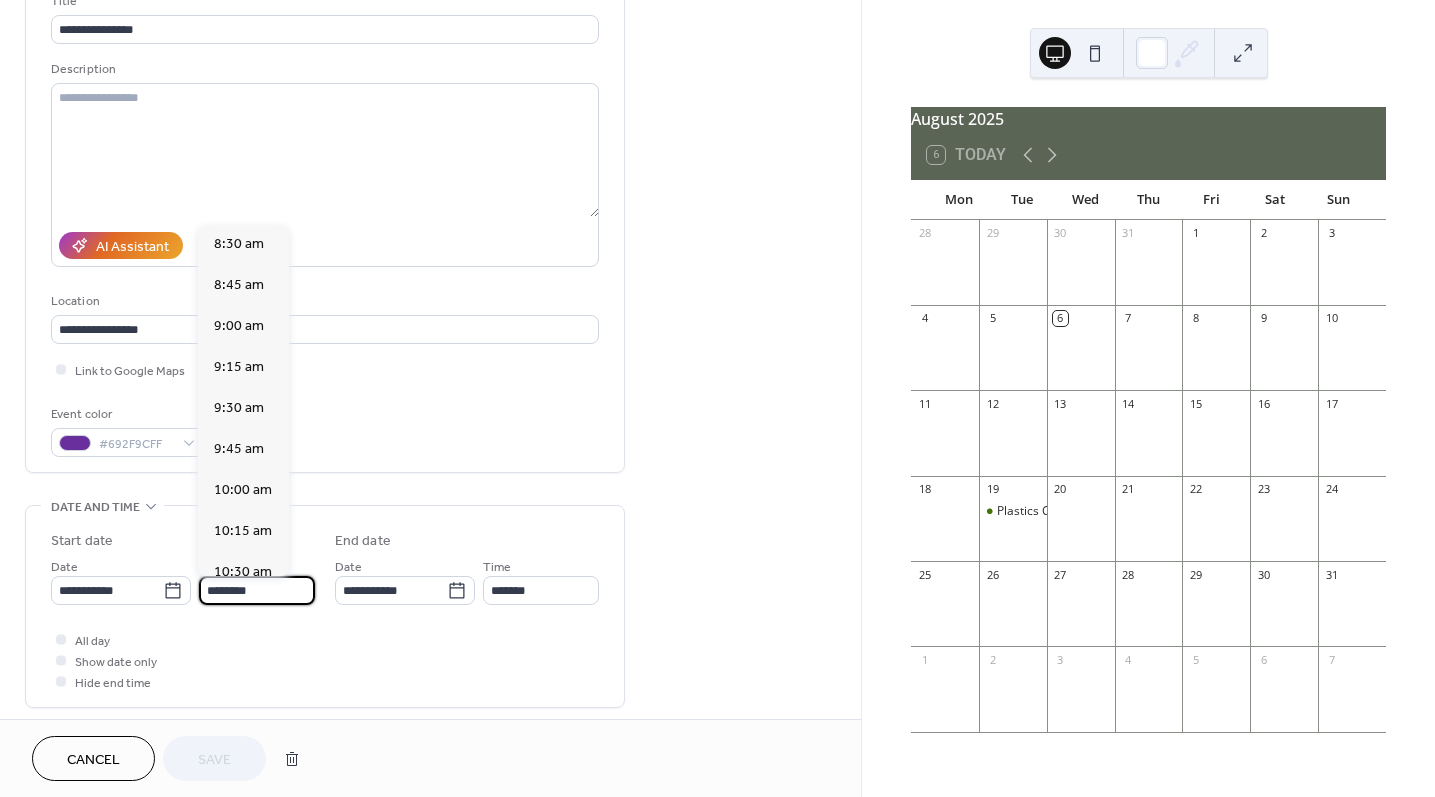 scroll, scrollTop: 1284, scrollLeft: 0, axis: vertical 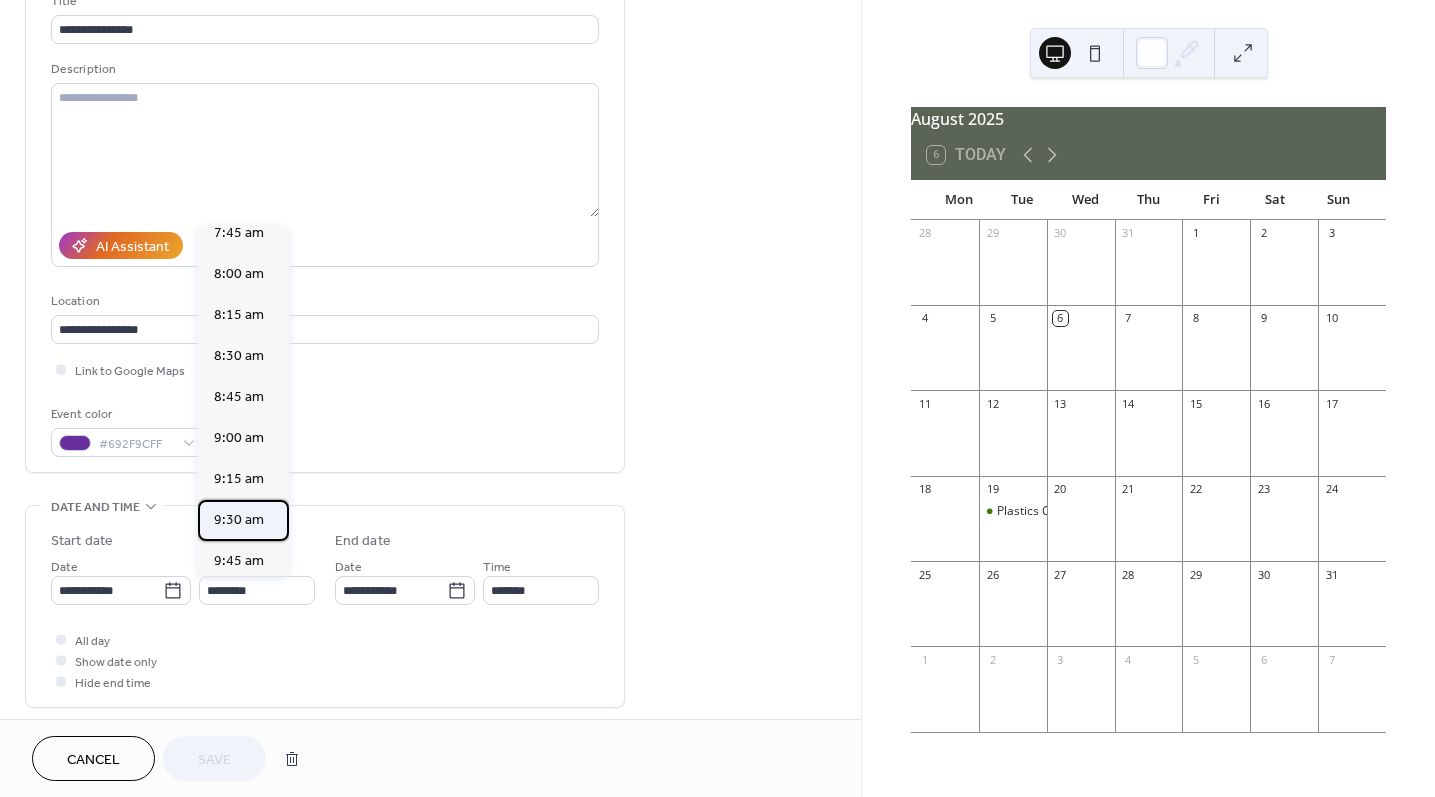 click on "9:30 am" at bounding box center (239, 520) 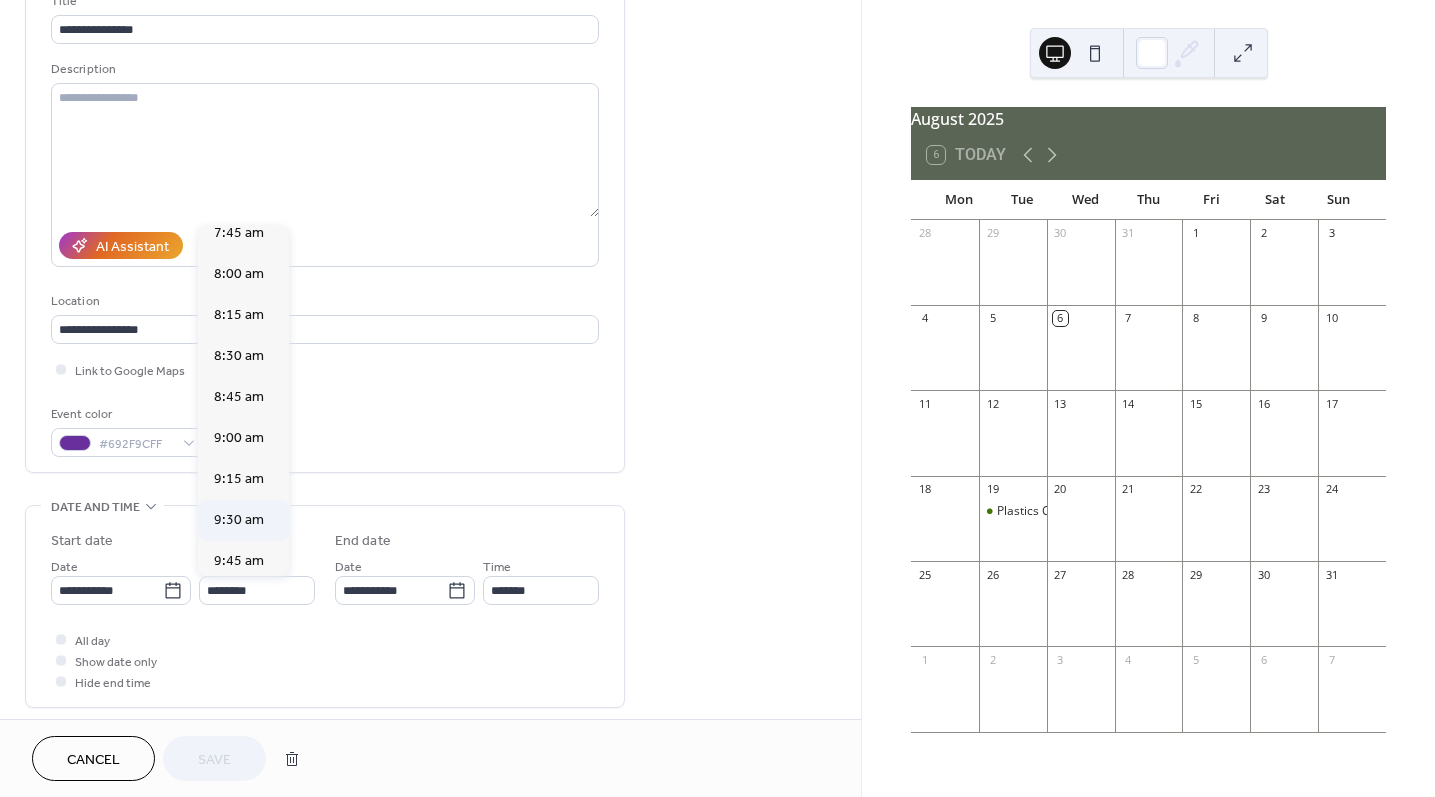 type on "*******" 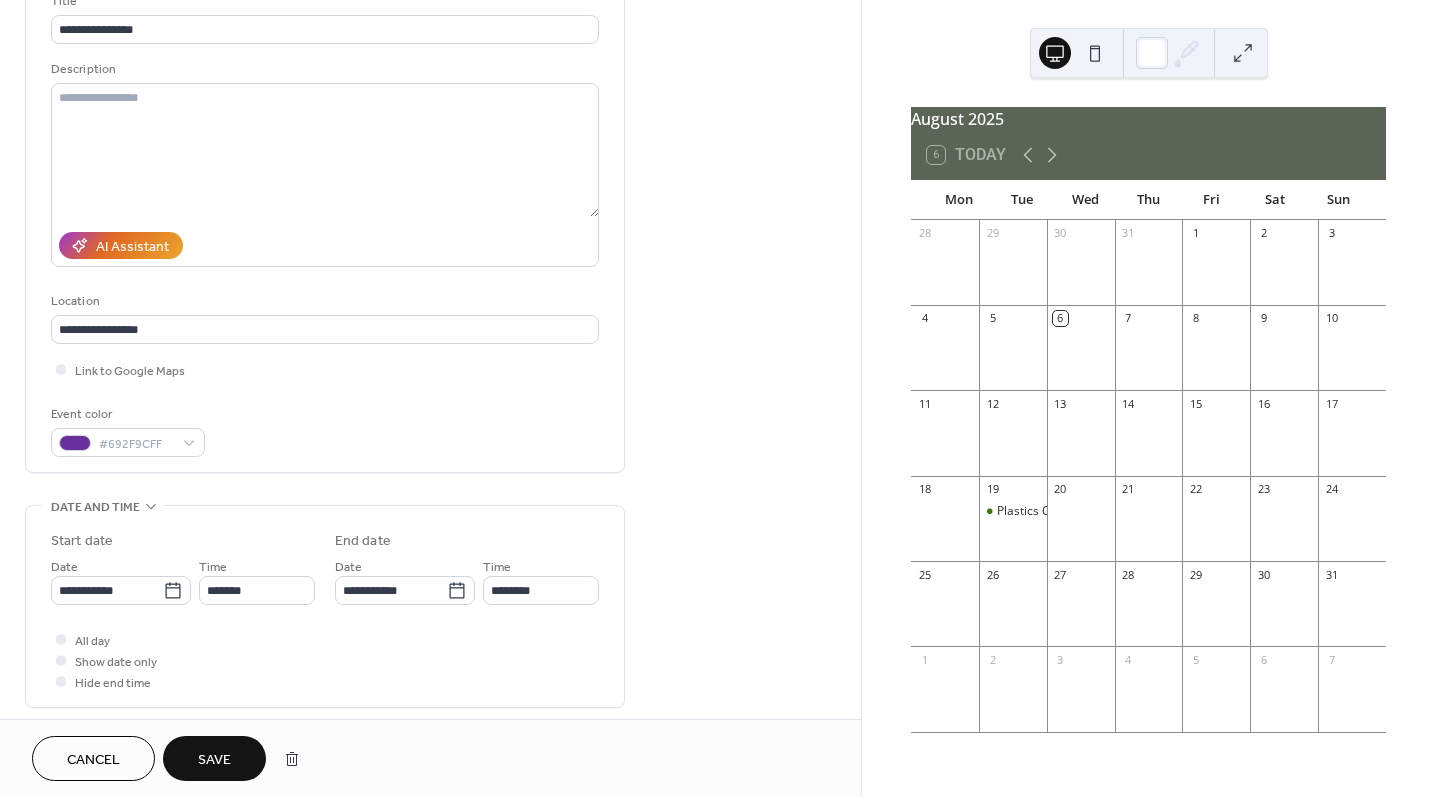 click on "Save" at bounding box center (214, 760) 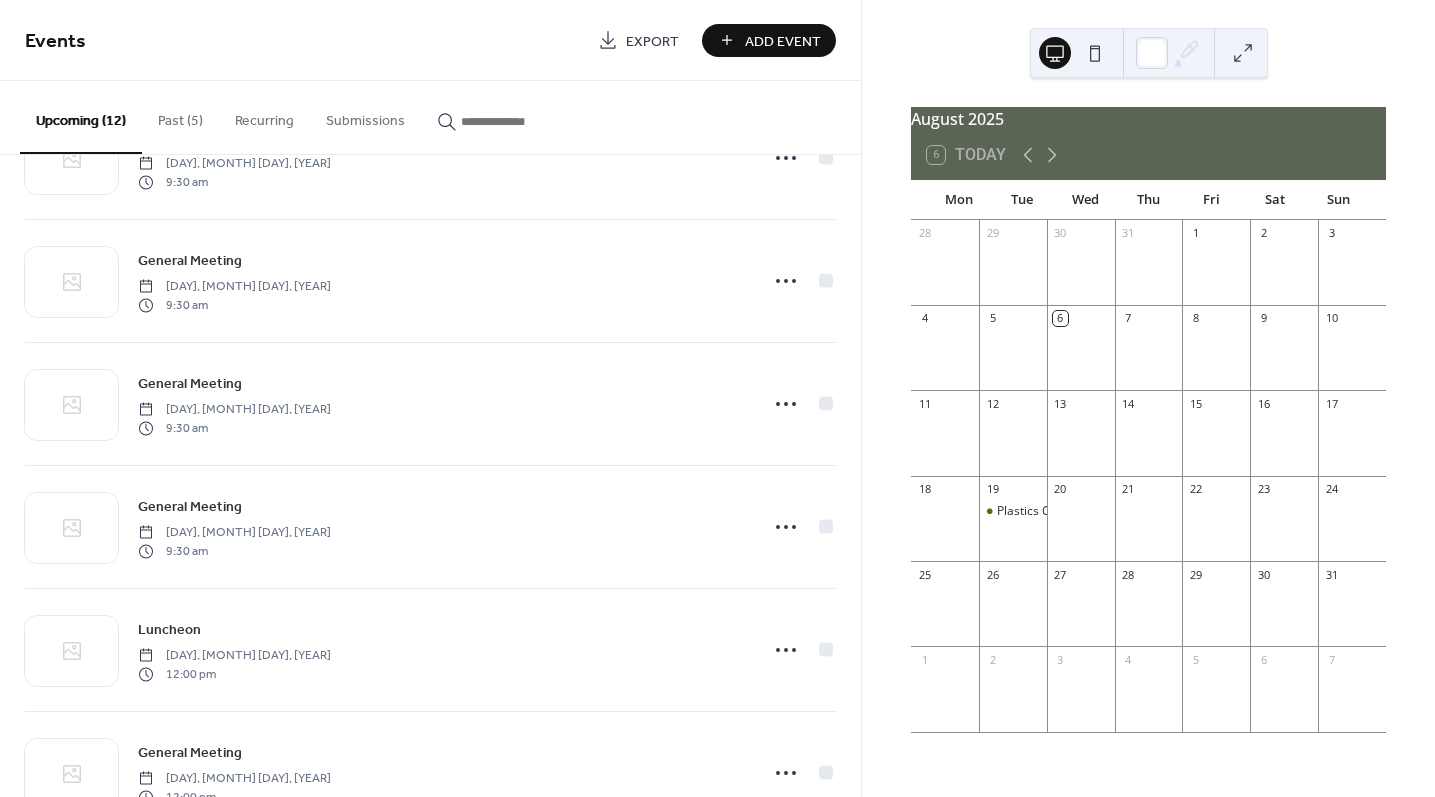 scroll, scrollTop: 893, scrollLeft: 0, axis: vertical 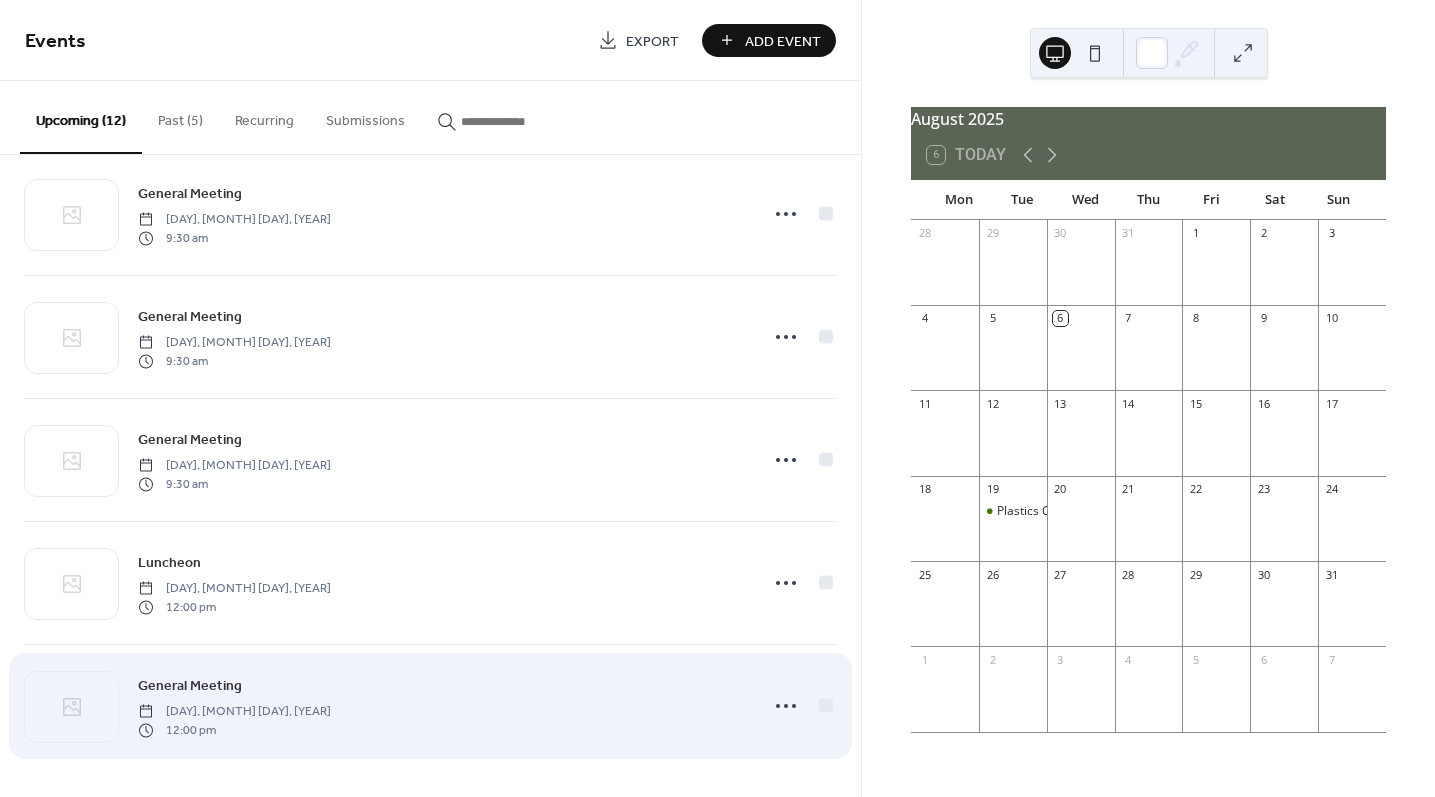 click on "12:00 pm" at bounding box center [234, 730] 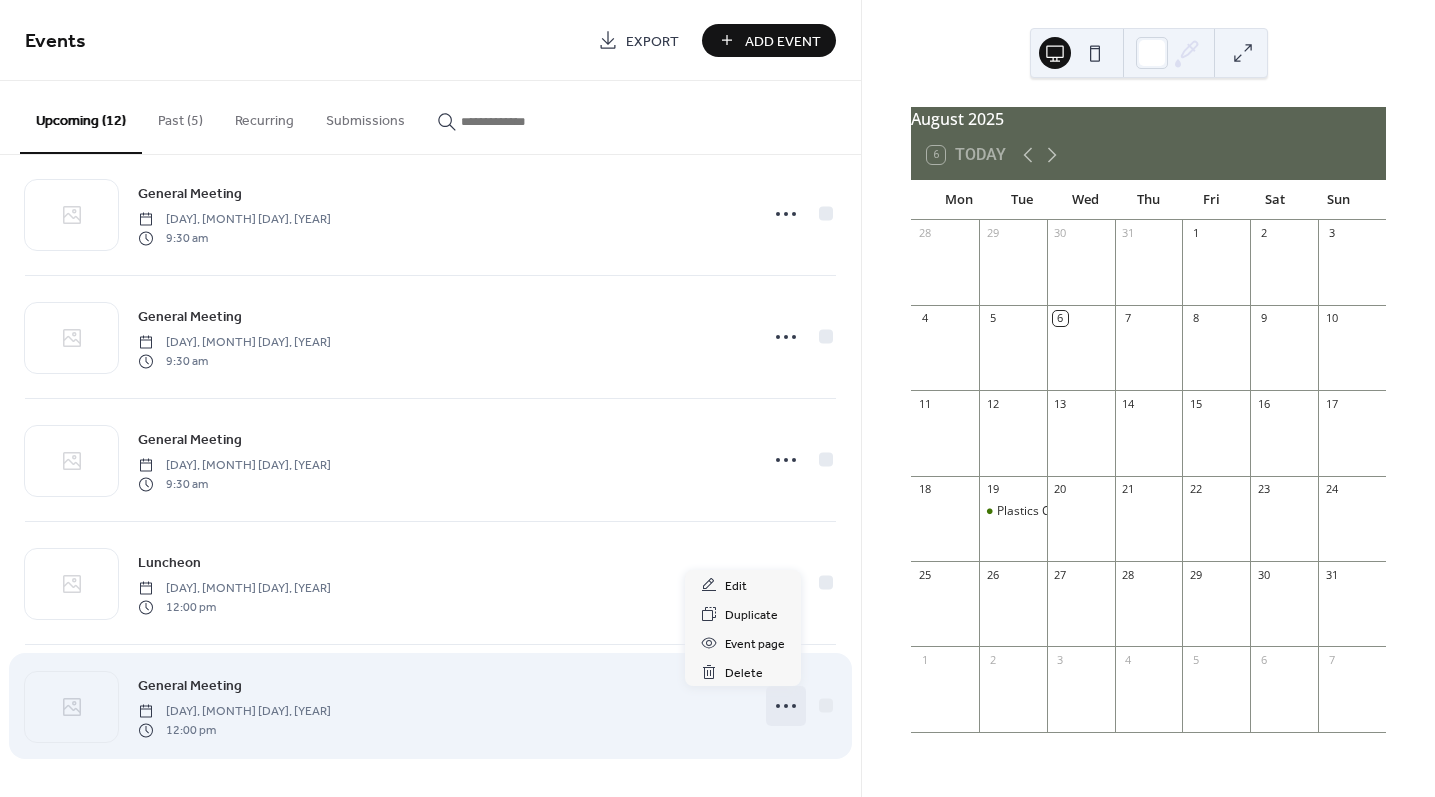 click 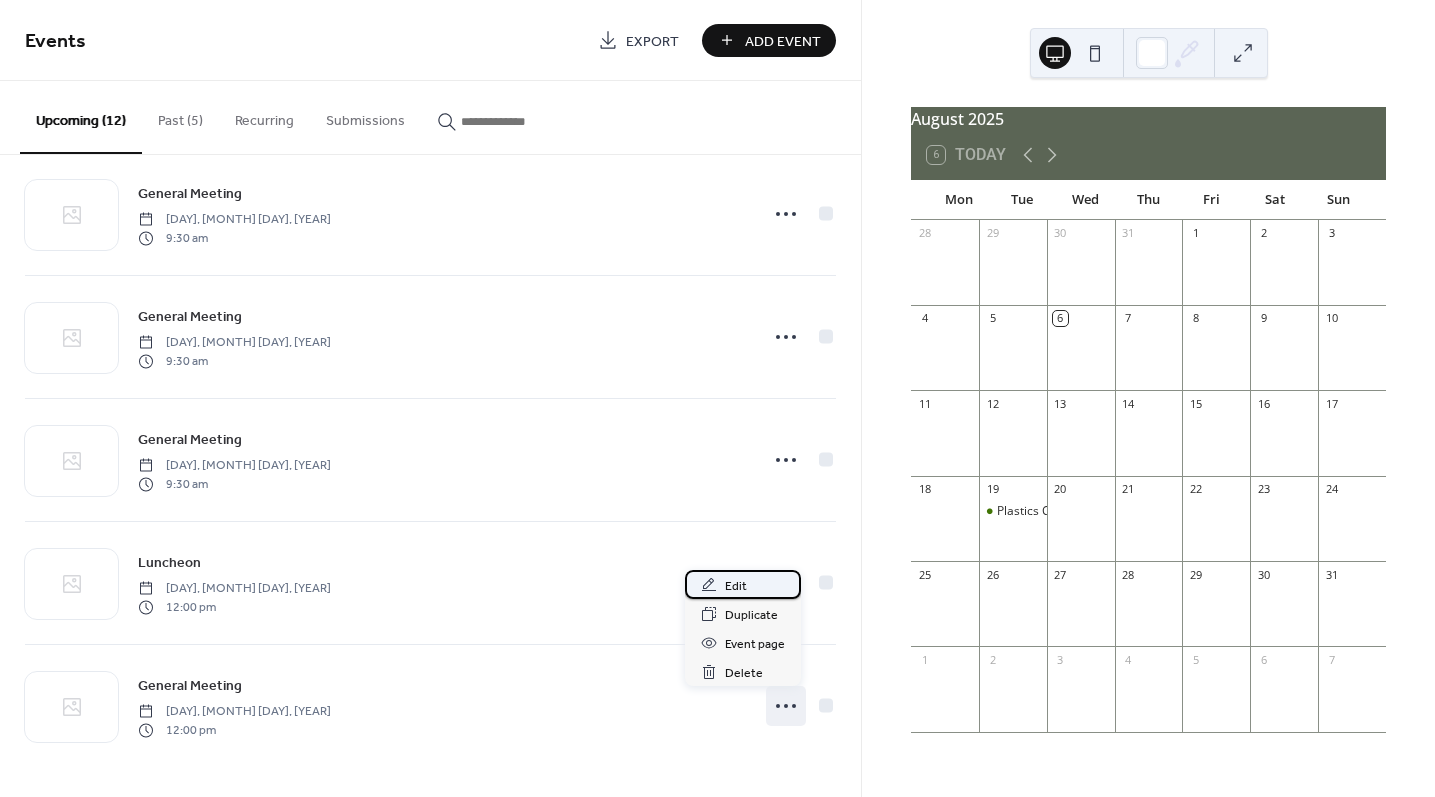 click on "Edit" at bounding box center [736, 586] 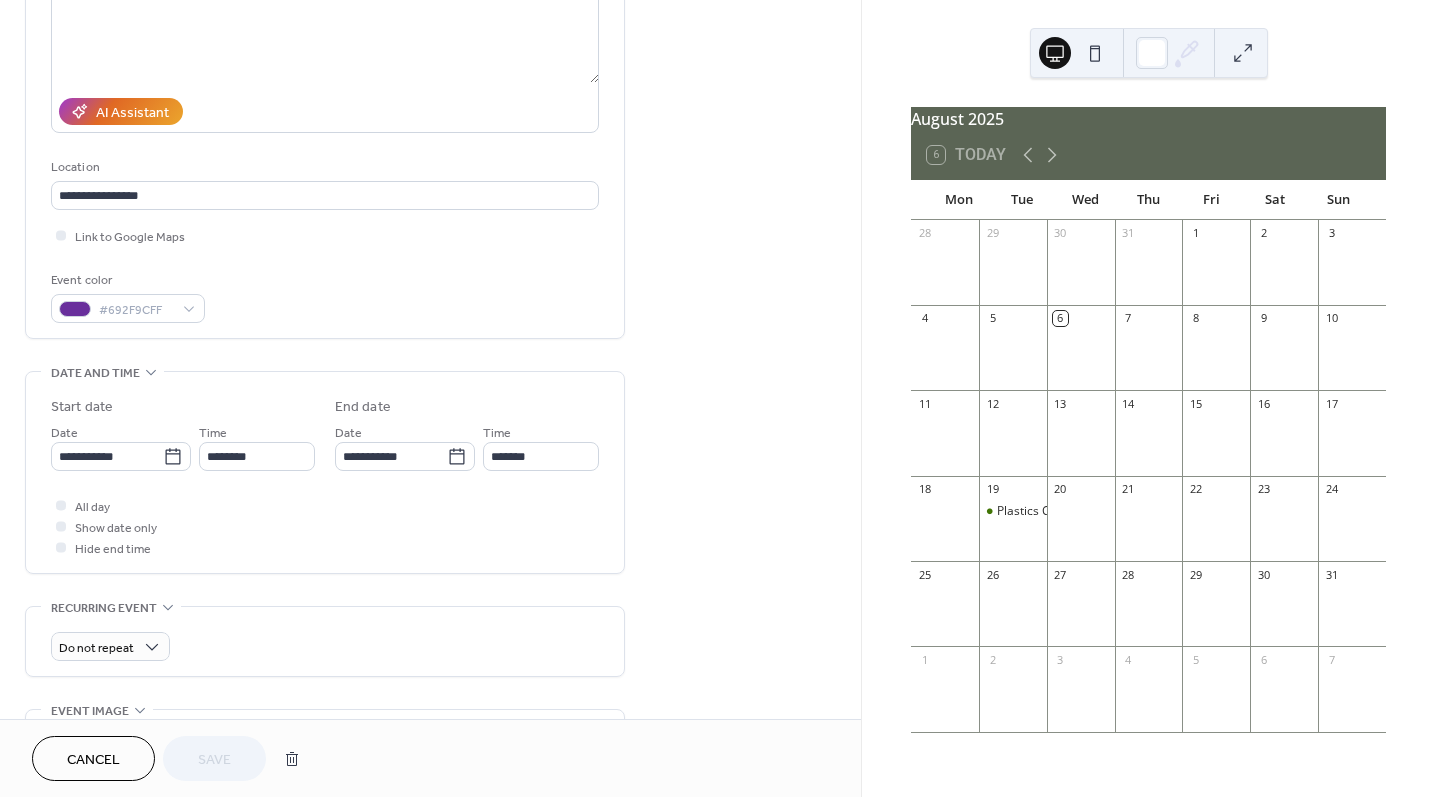 scroll, scrollTop: 284, scrollLeft: 0, axis: vertical 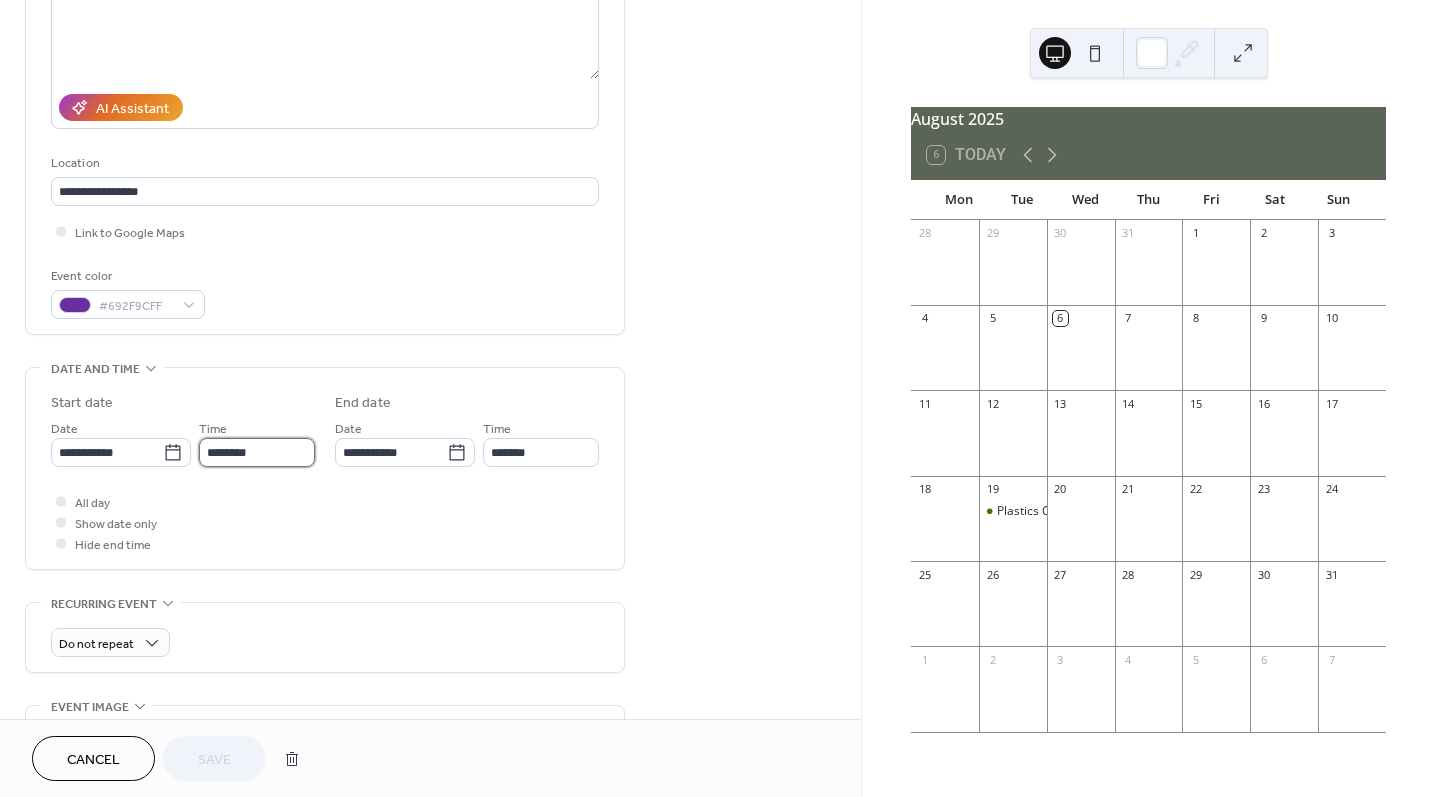 click on "********" at bounding box center (257, 452) 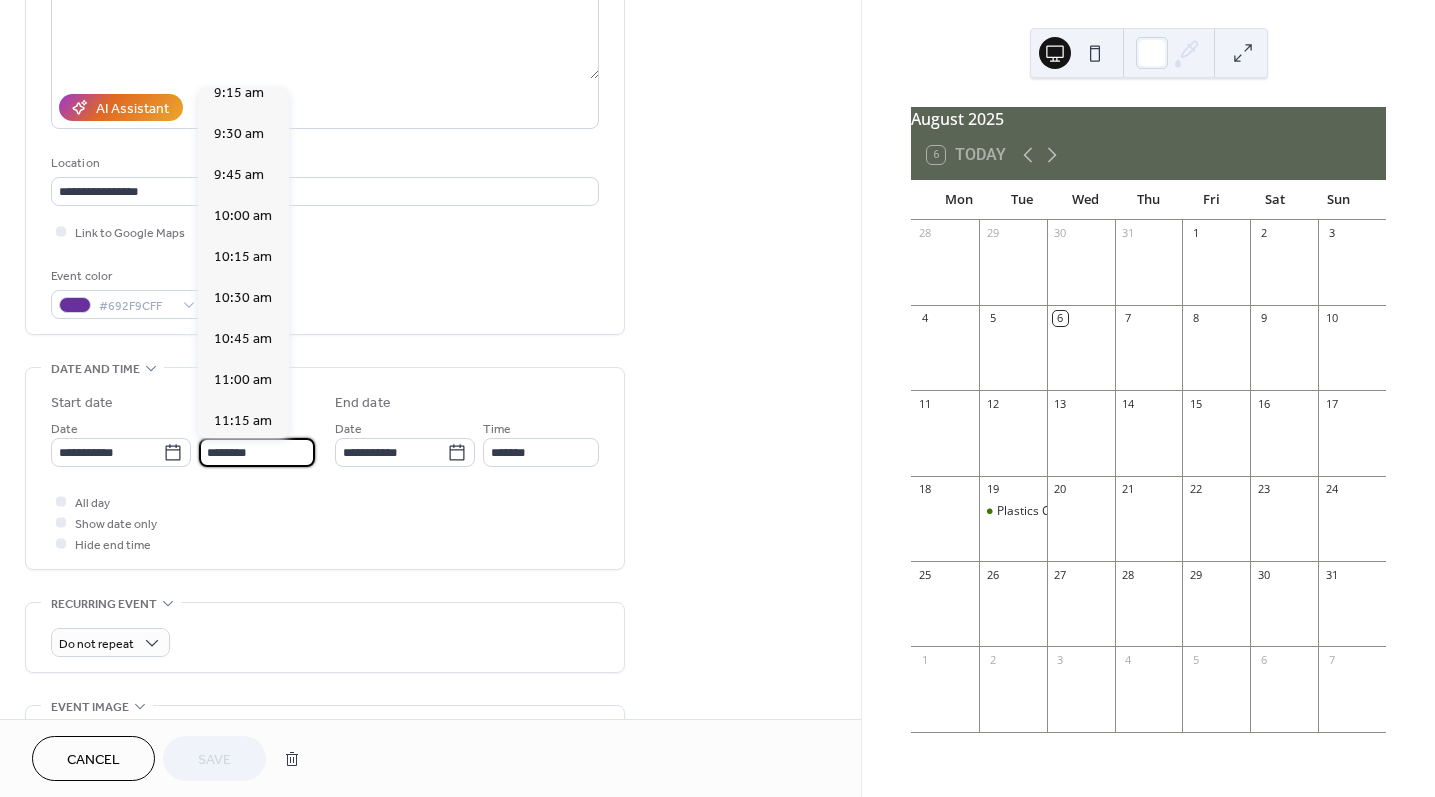 scroll, scrollTop: 1528, scrollLeft: 0, axis: vertical 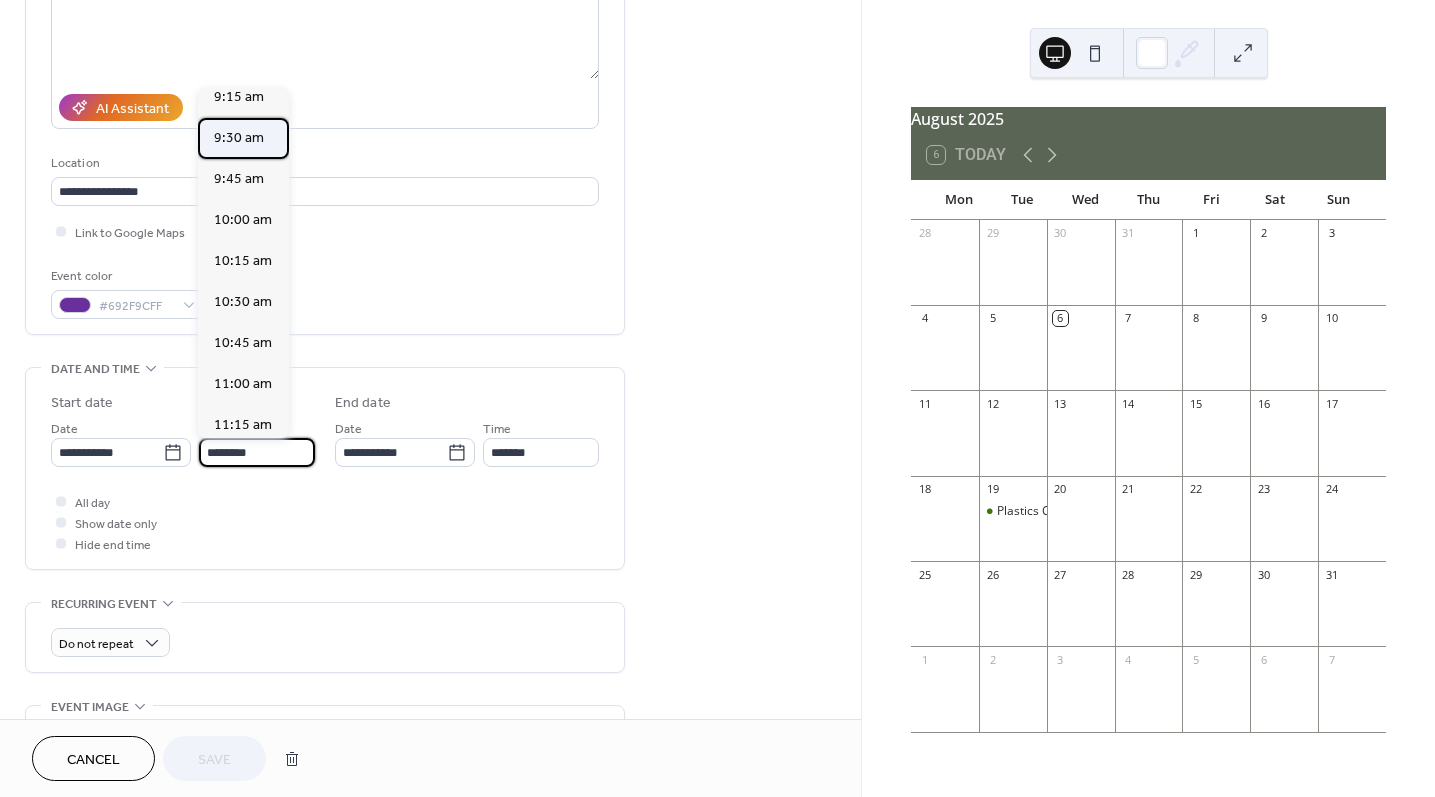 click on "9:30 am" at bounding box center [239, 138] 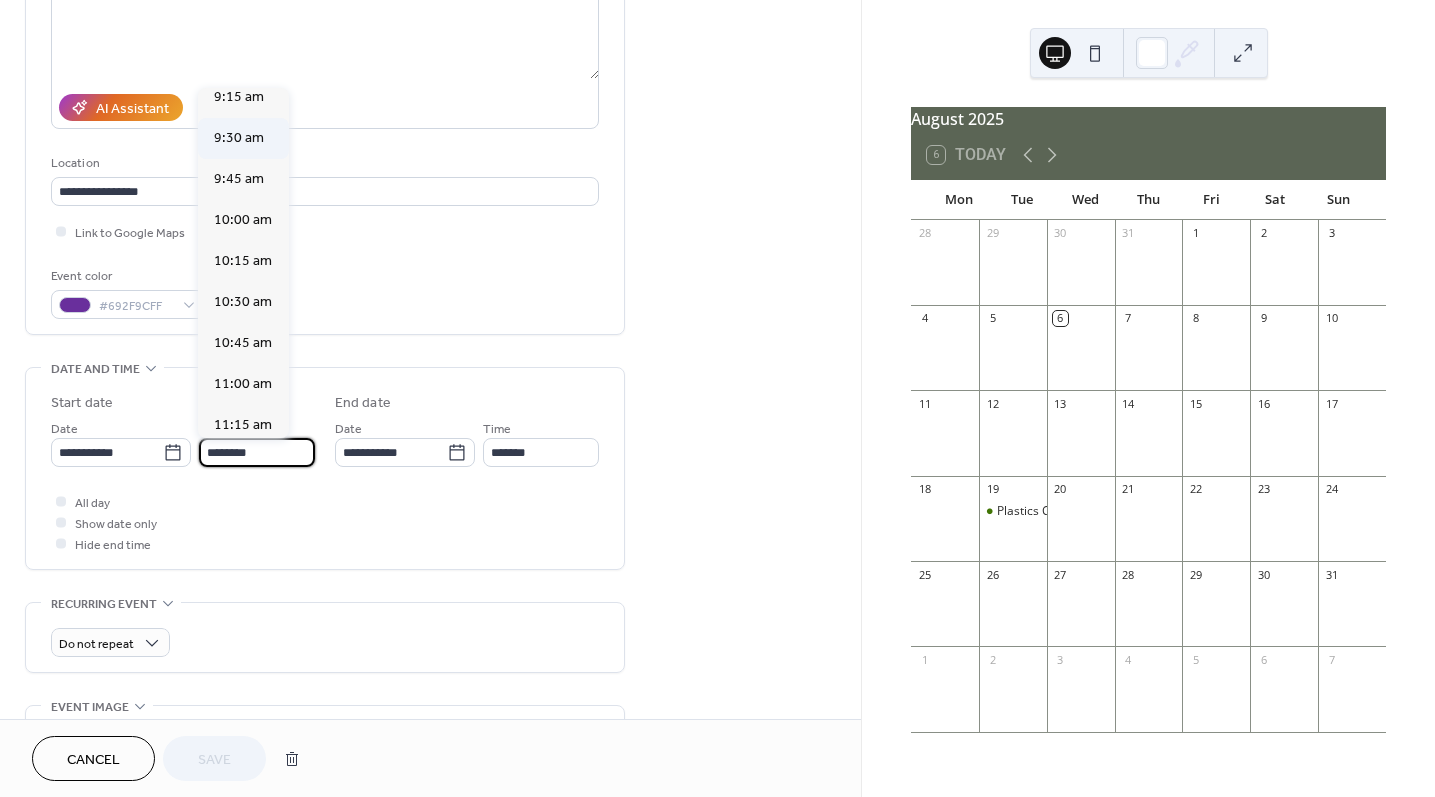 type on "*******" 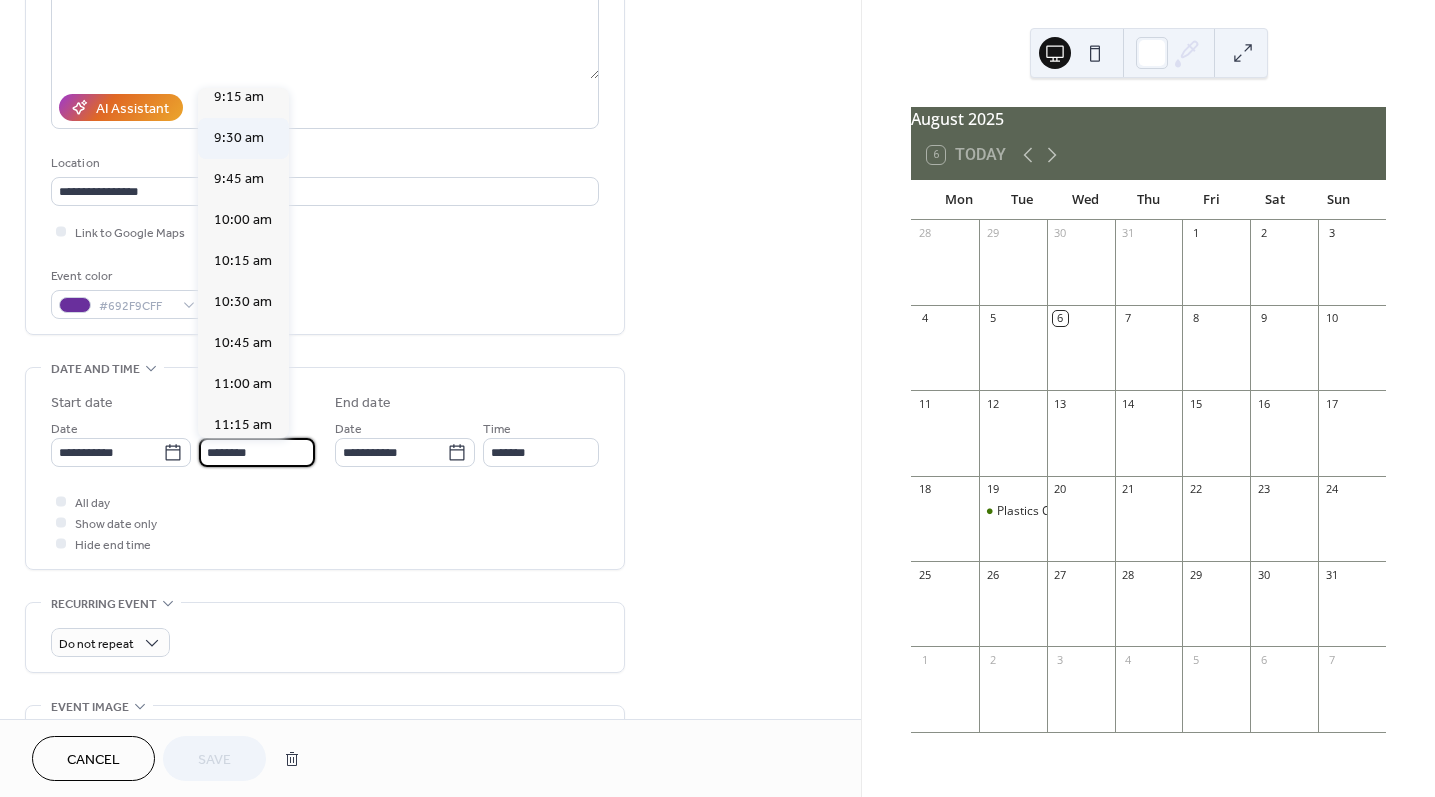 type on "********" 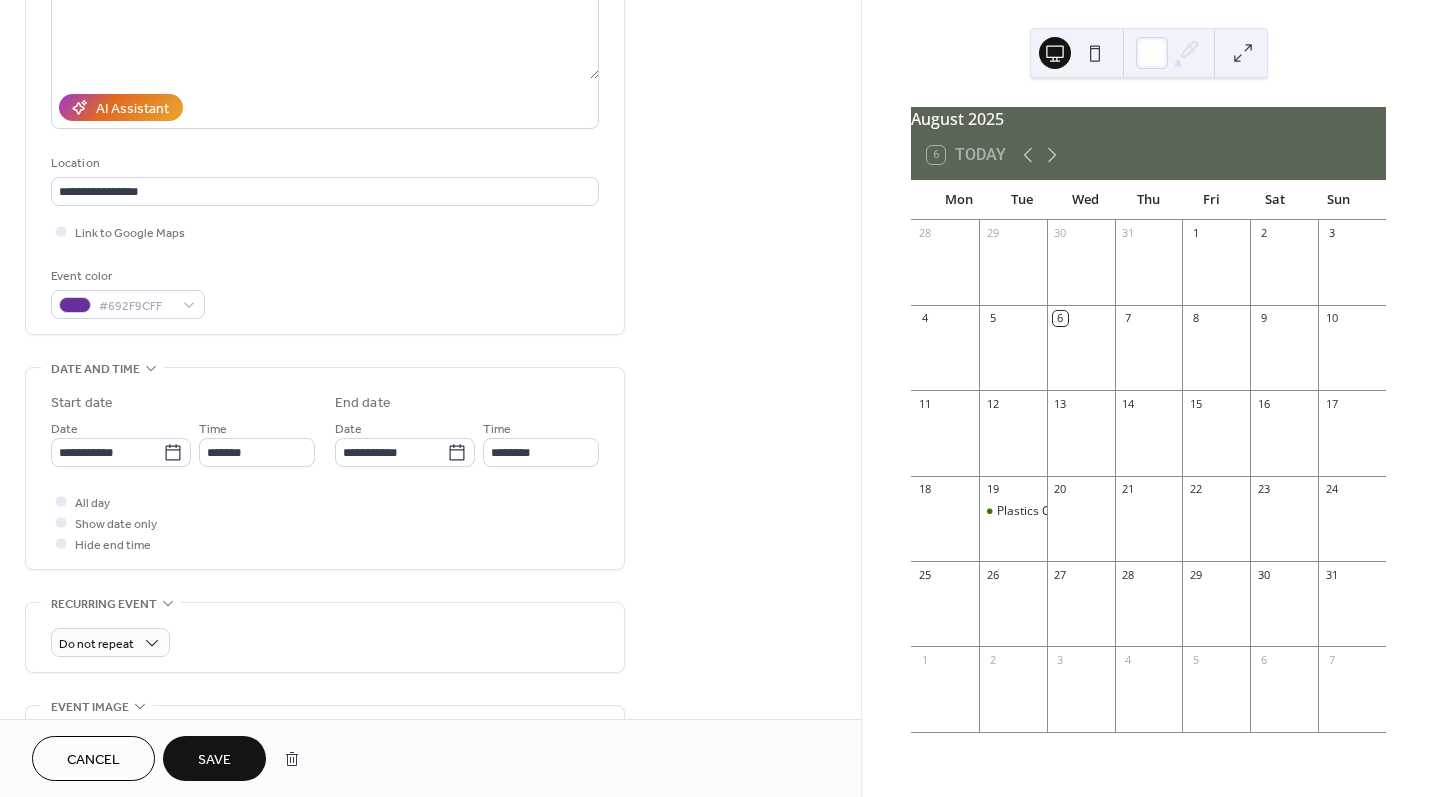 click on "Save" at bounding box center [214, 758] 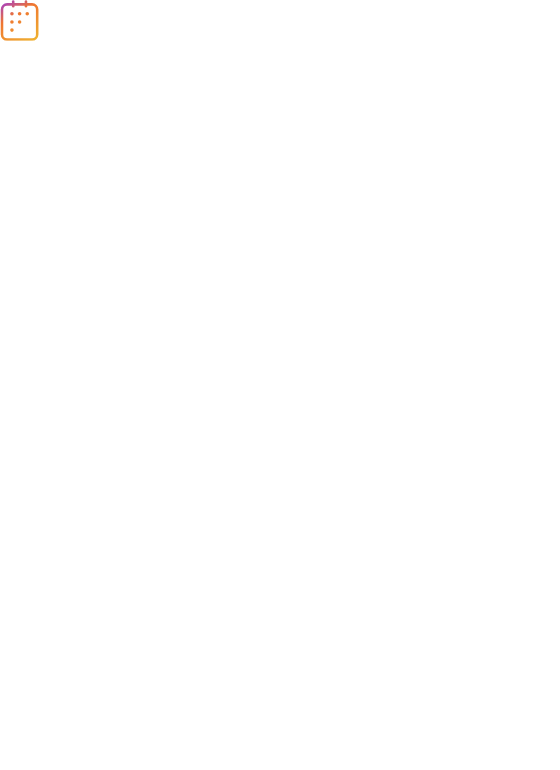 scroll, scrollTop: 0, scrollLeft: 0, axis: both 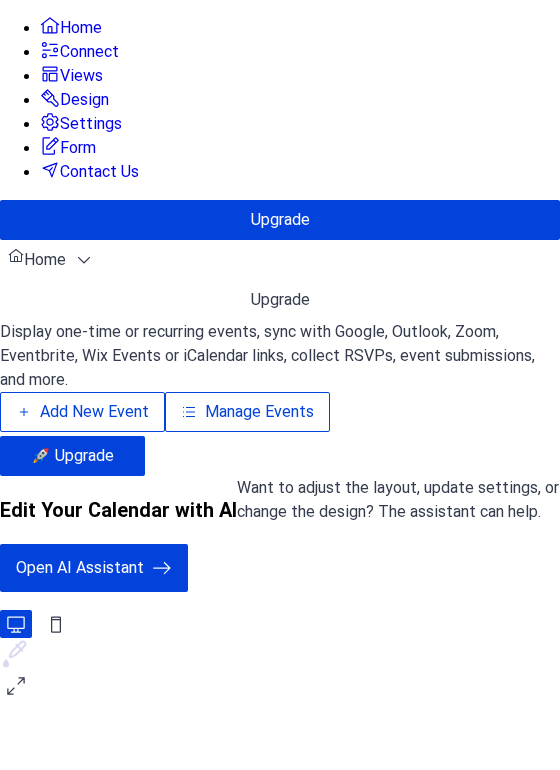 click on "Add New Event" at bounding box center (94, 412) 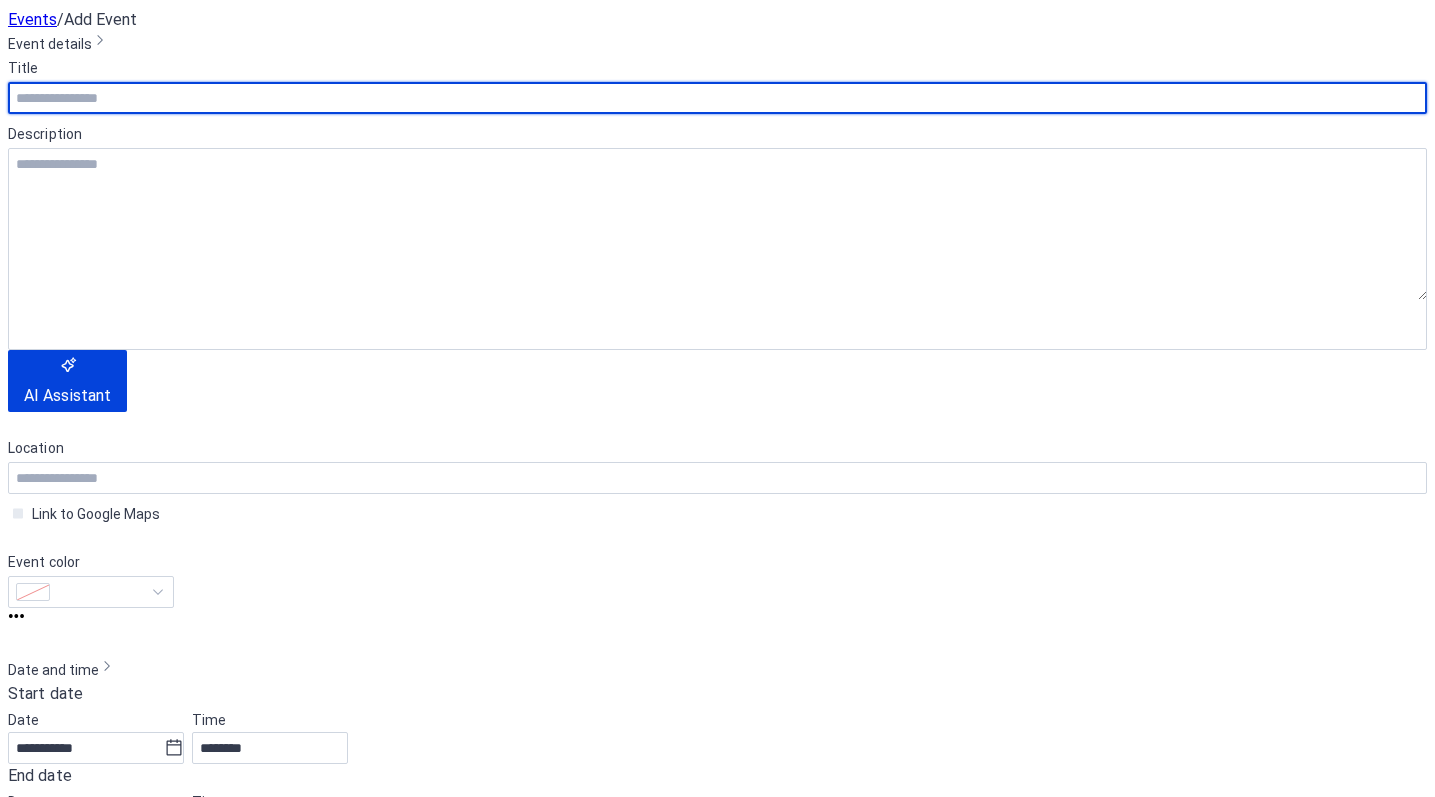 scroll, scrollTop: 0, scrollLeft: 0, axis: both 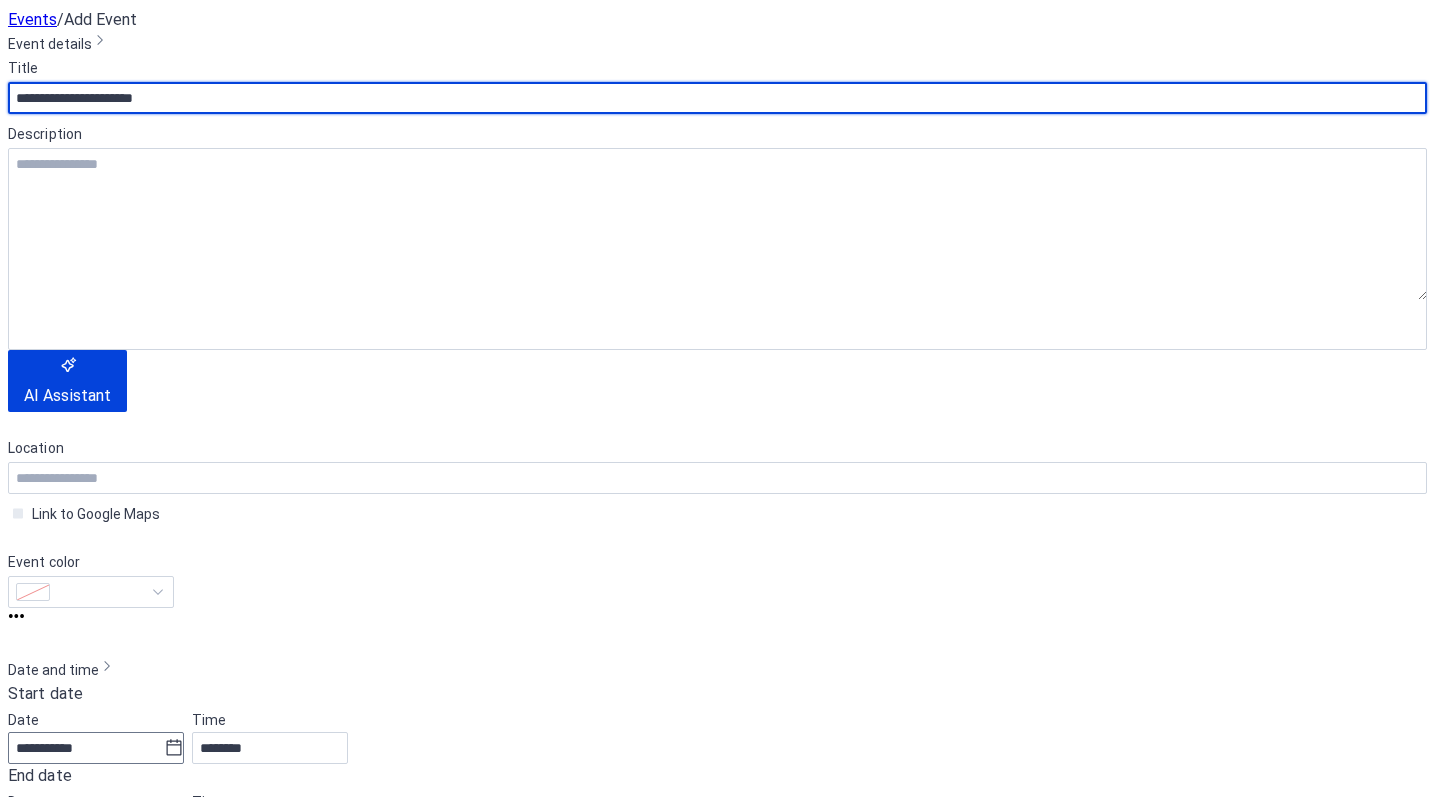 type on "**********" 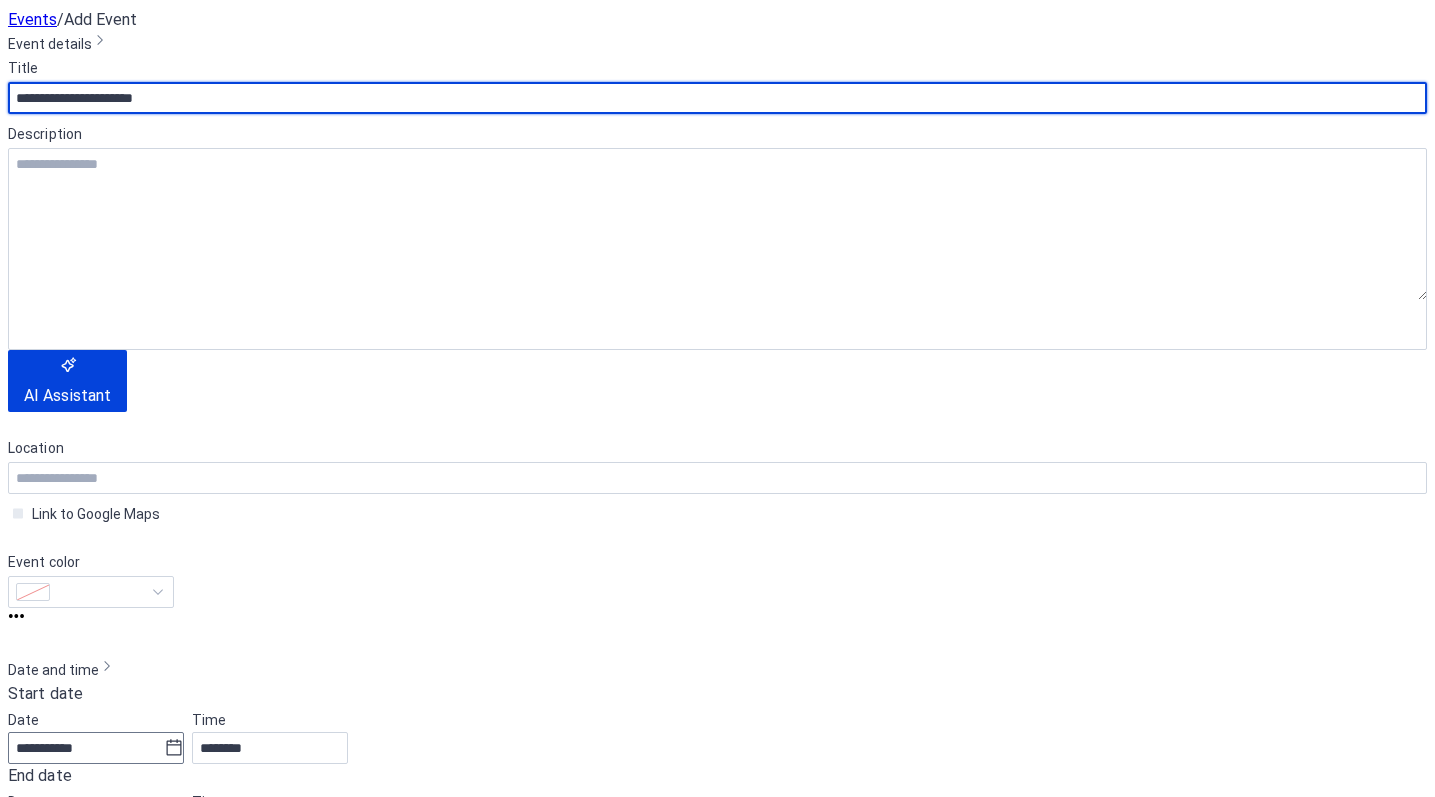 click 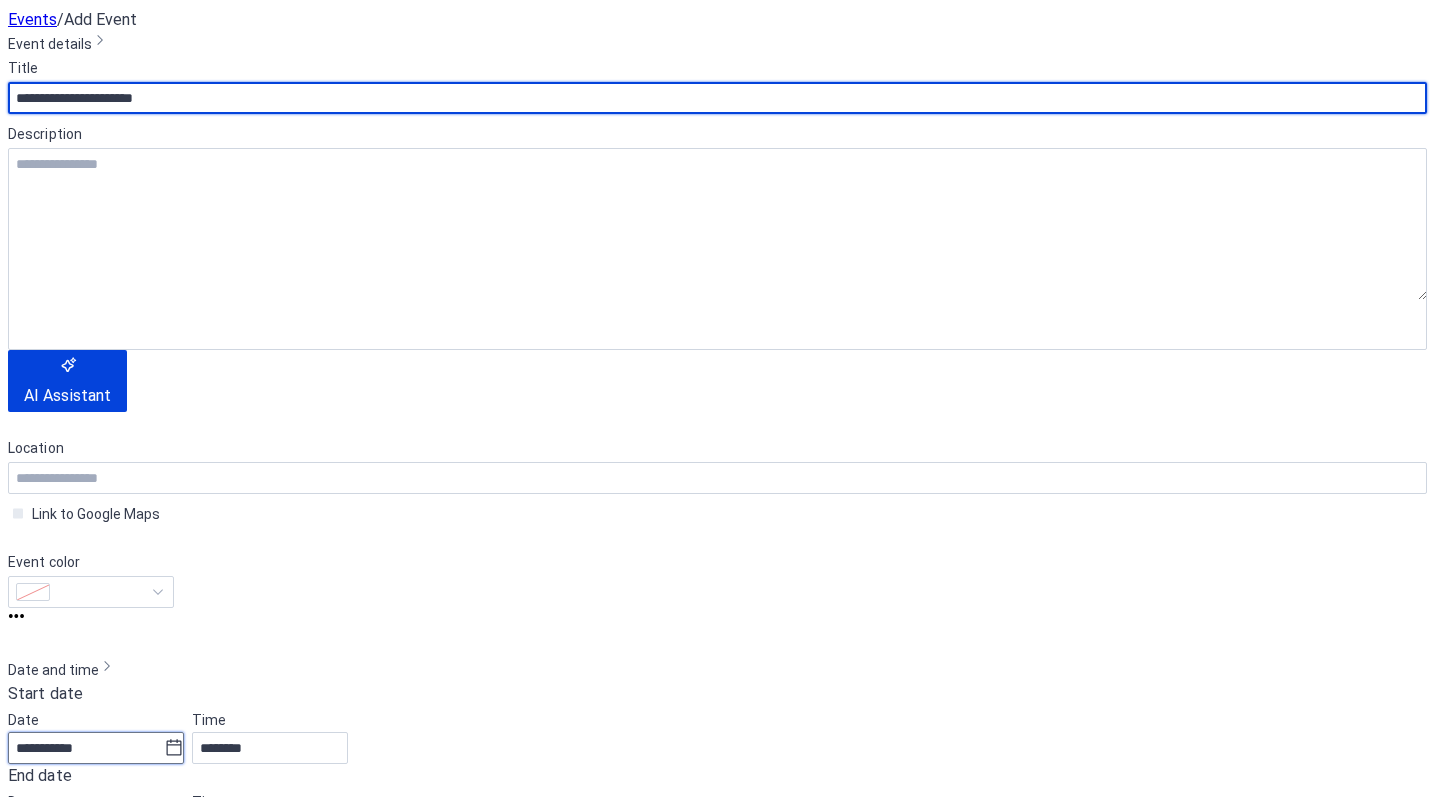 click on "**********" at bounding box center (86, 748) 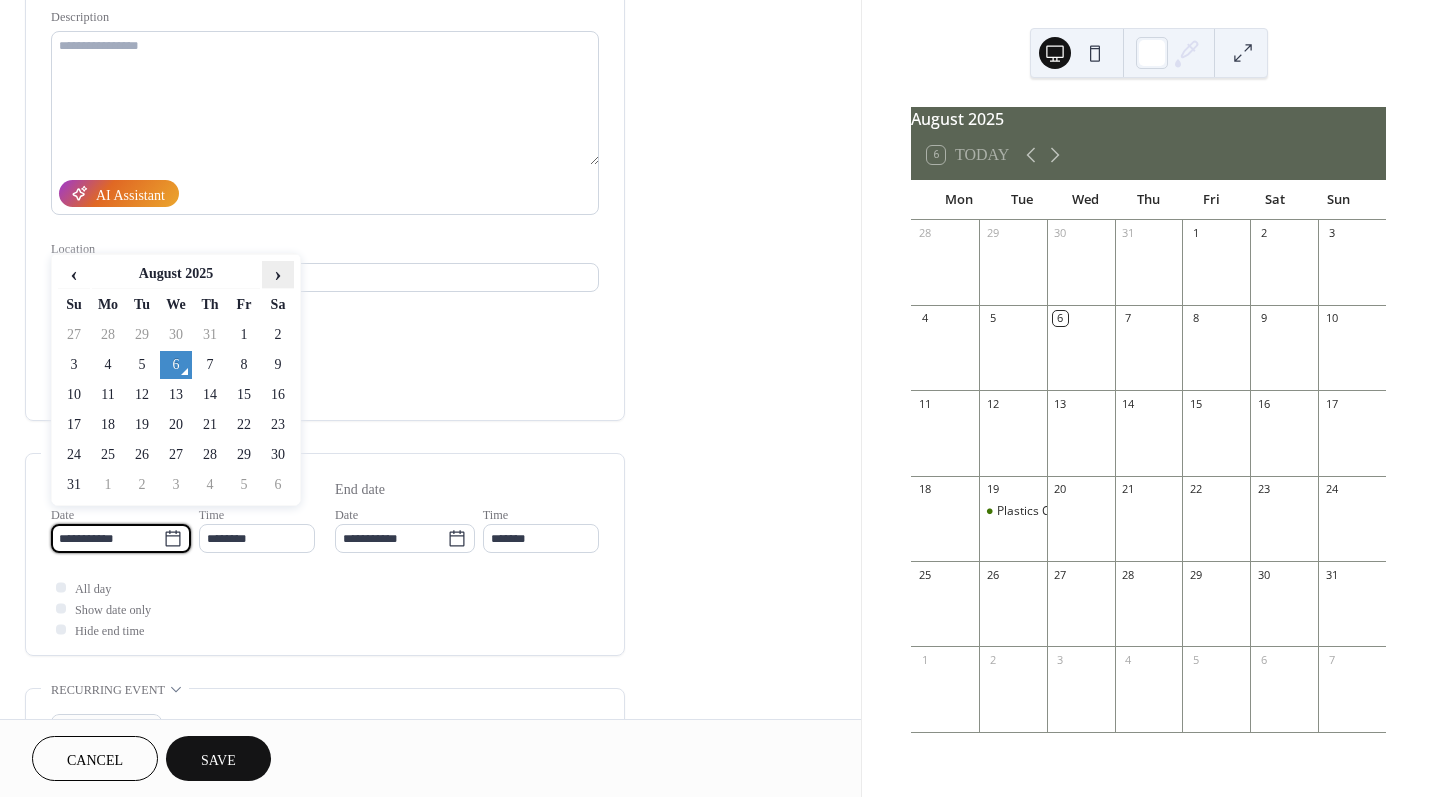 click on "›" at bounding box center (278, 274) 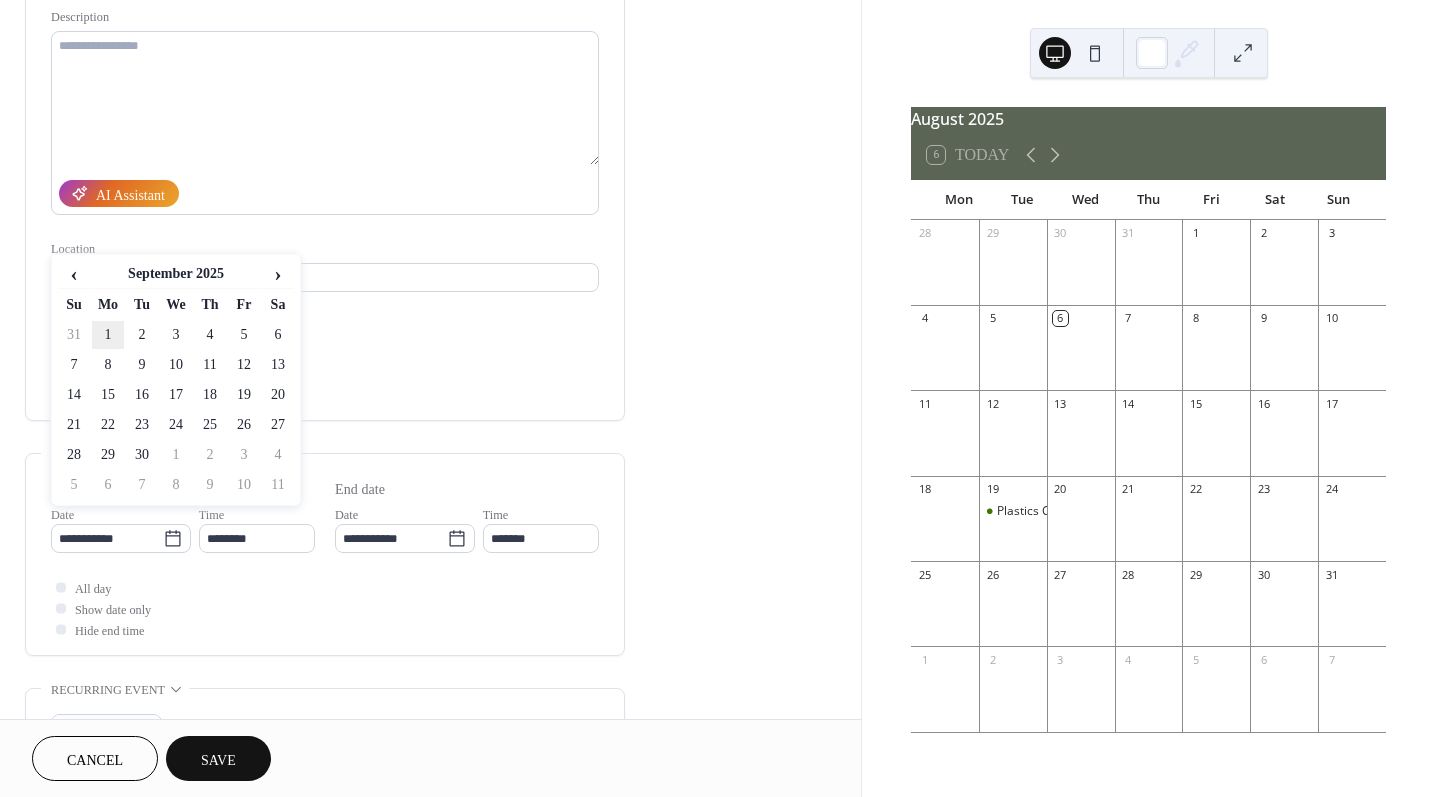 click on "1" at bounding box center (108, 335) 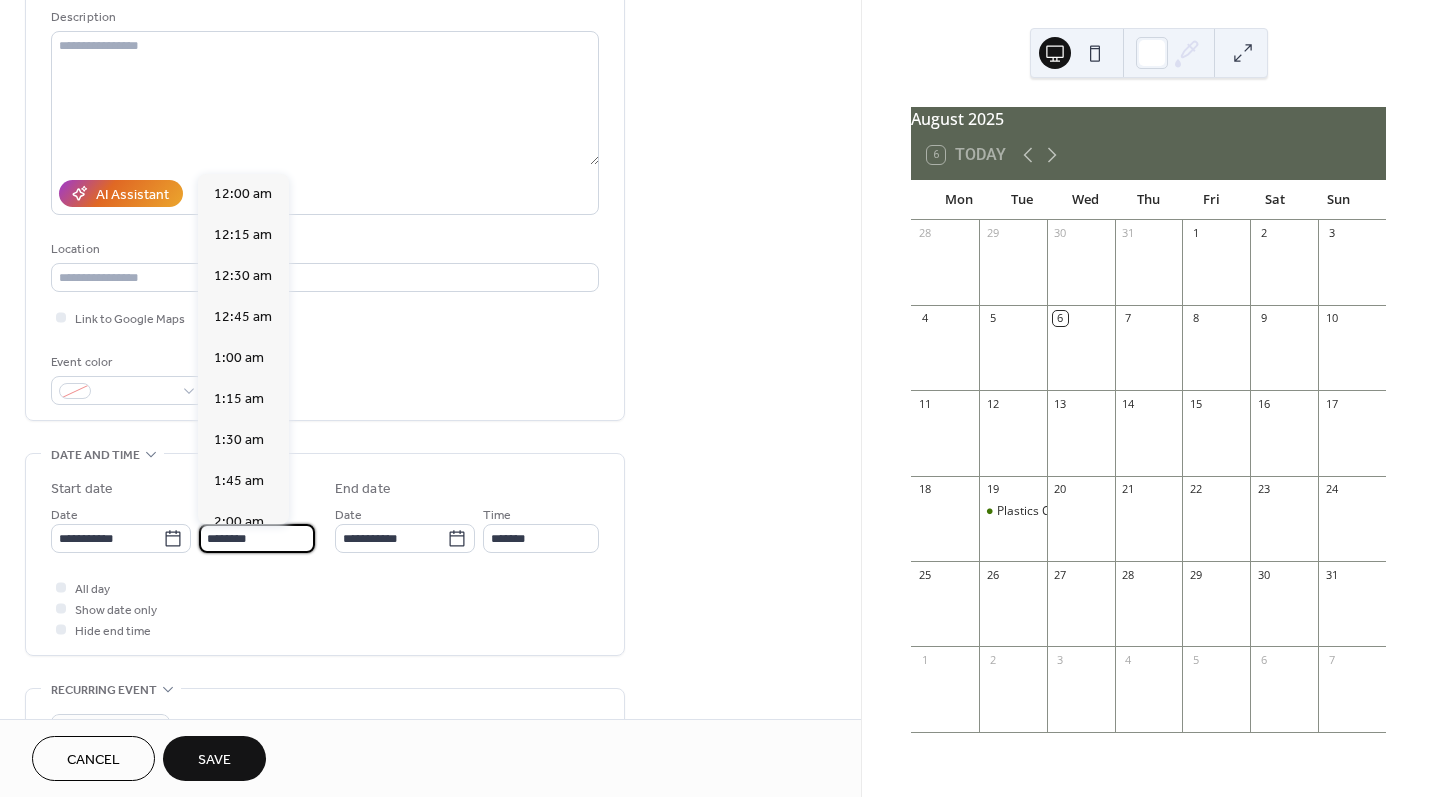 scroll, scrollTop: 1944, scrollLeft: 0, axis: vertical 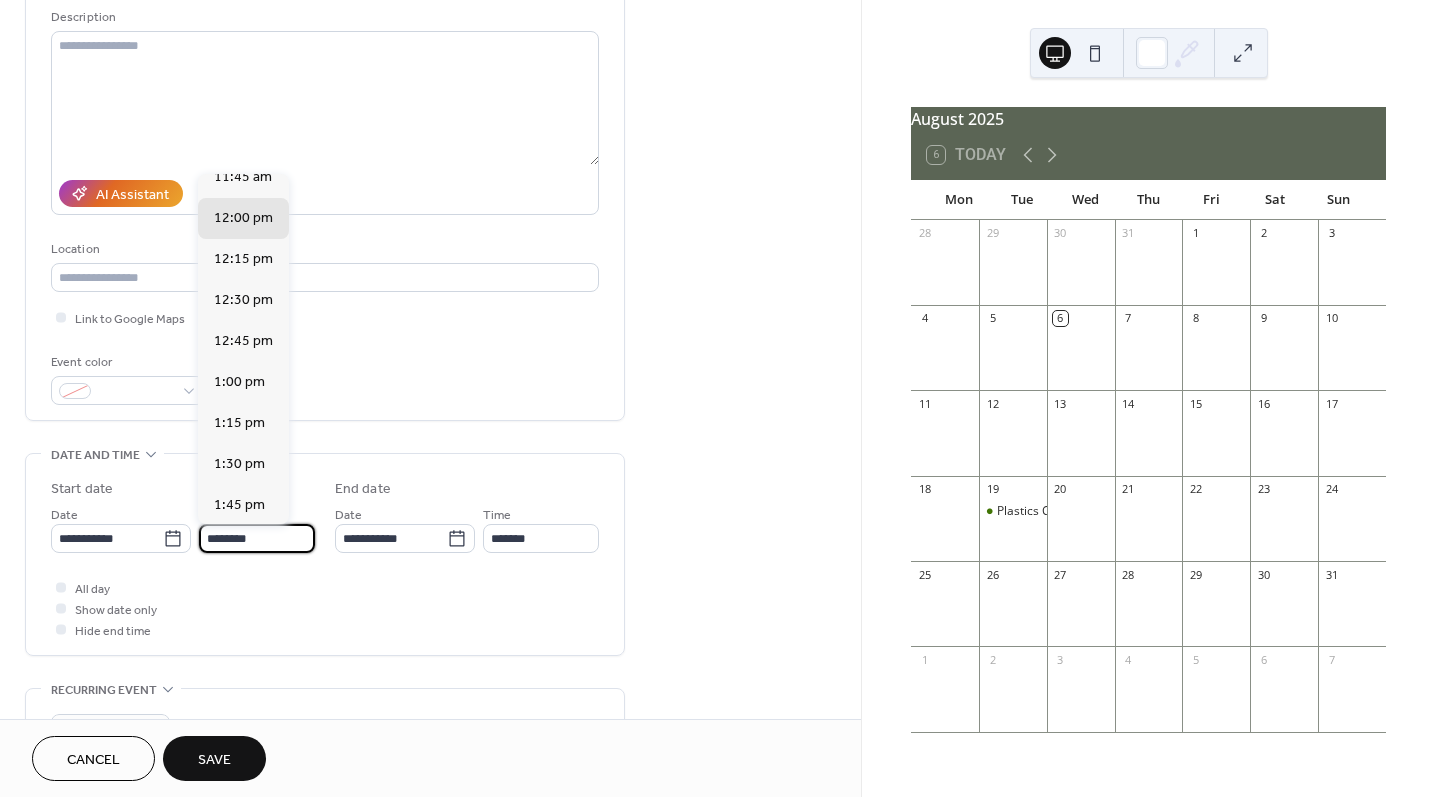 click on "********" at bounding box center [257, 538] 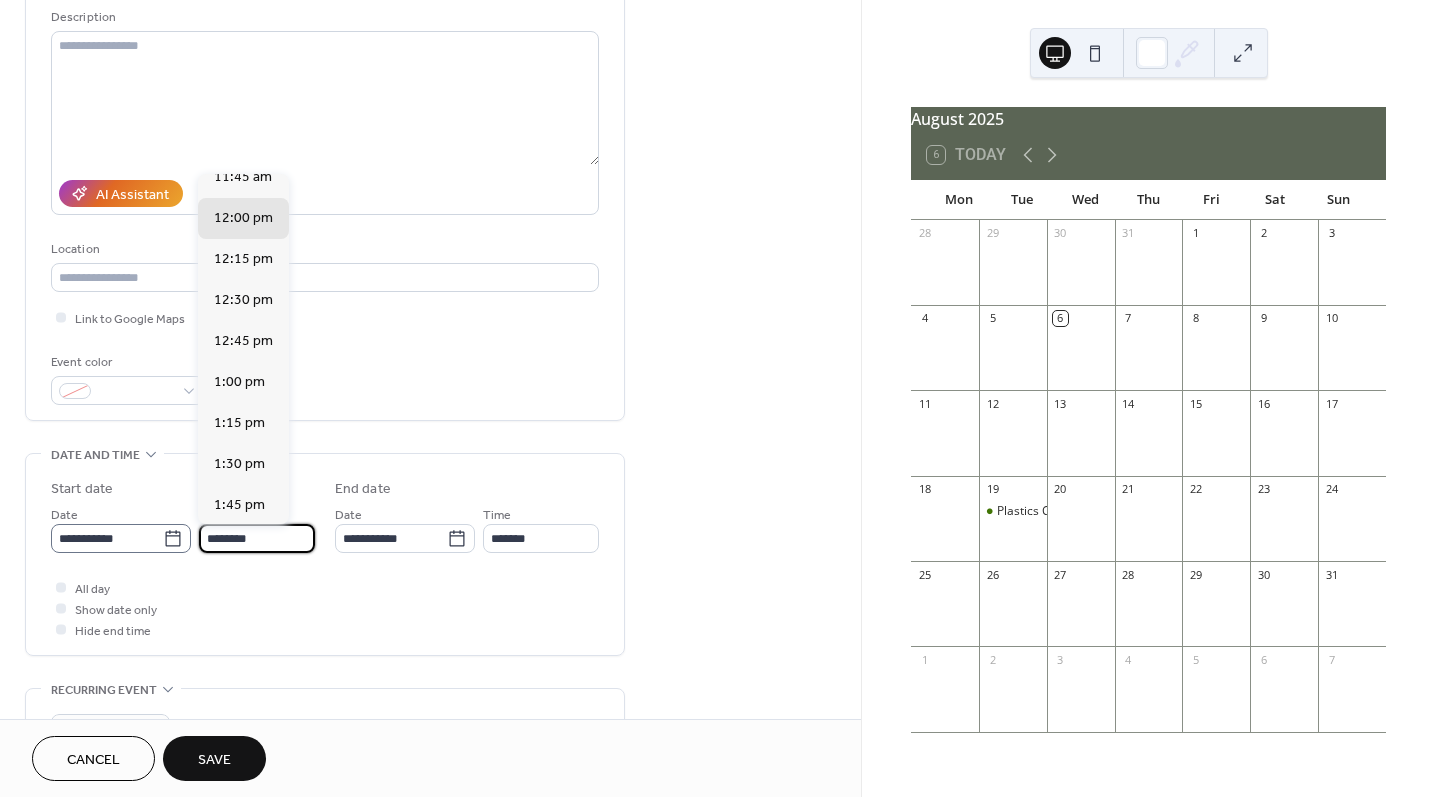 scroll, scrollTop: 1, scrollLeft: 0, axis: vertical 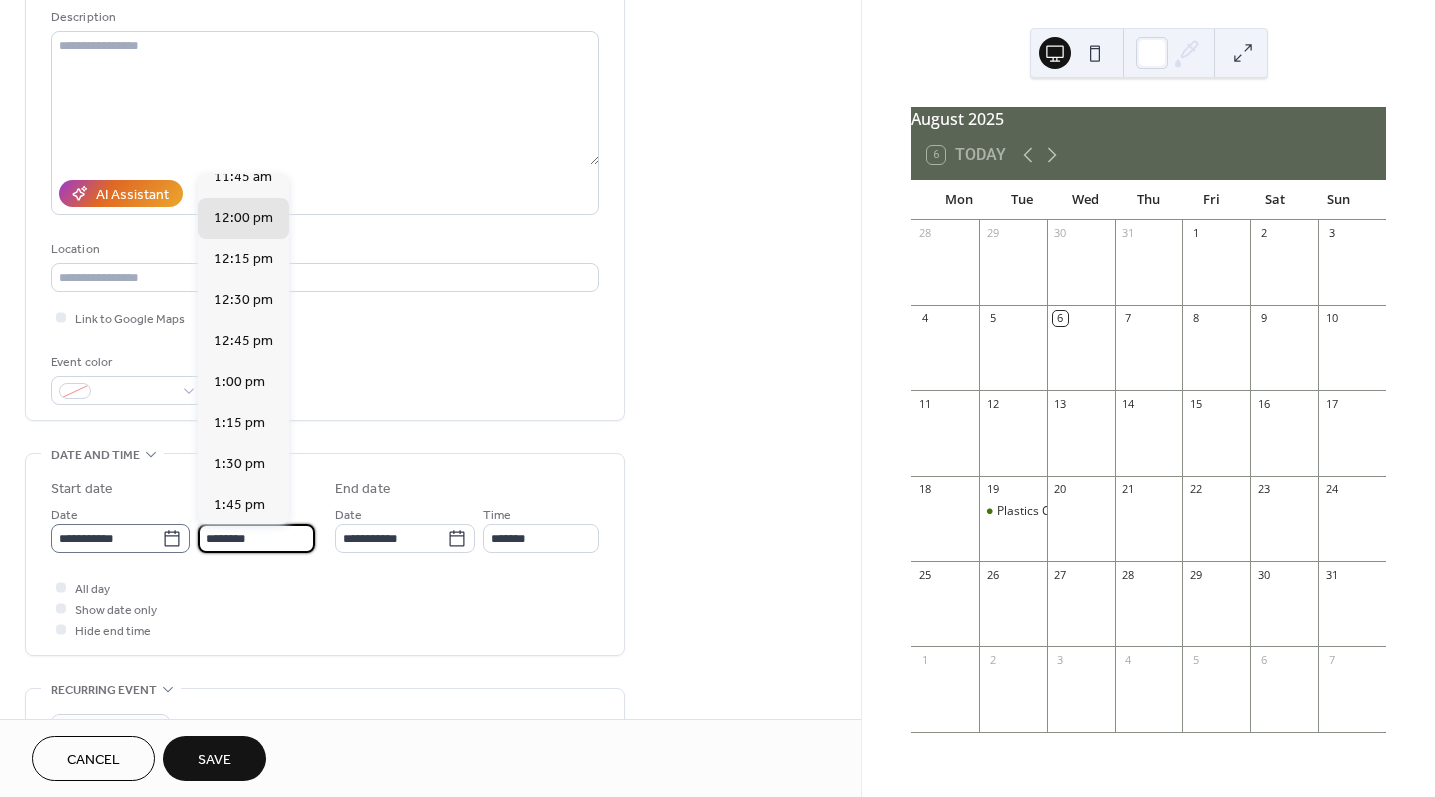 drag, startPoint x: 275, startPoint y: 539, endPoint x: 181, endPoint y: 538, distance: 94.00532 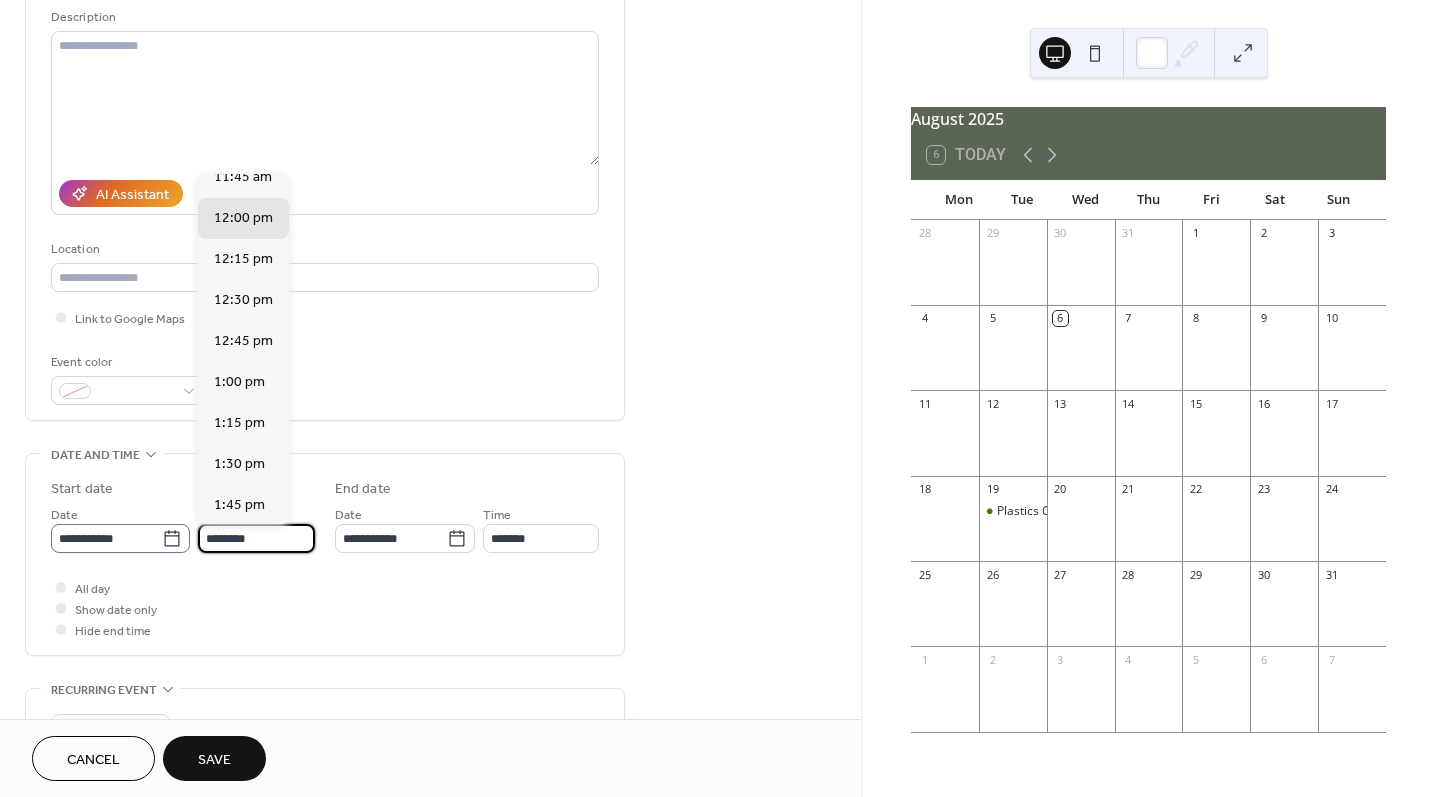 click on "**********" at bounding box center [183, 528] 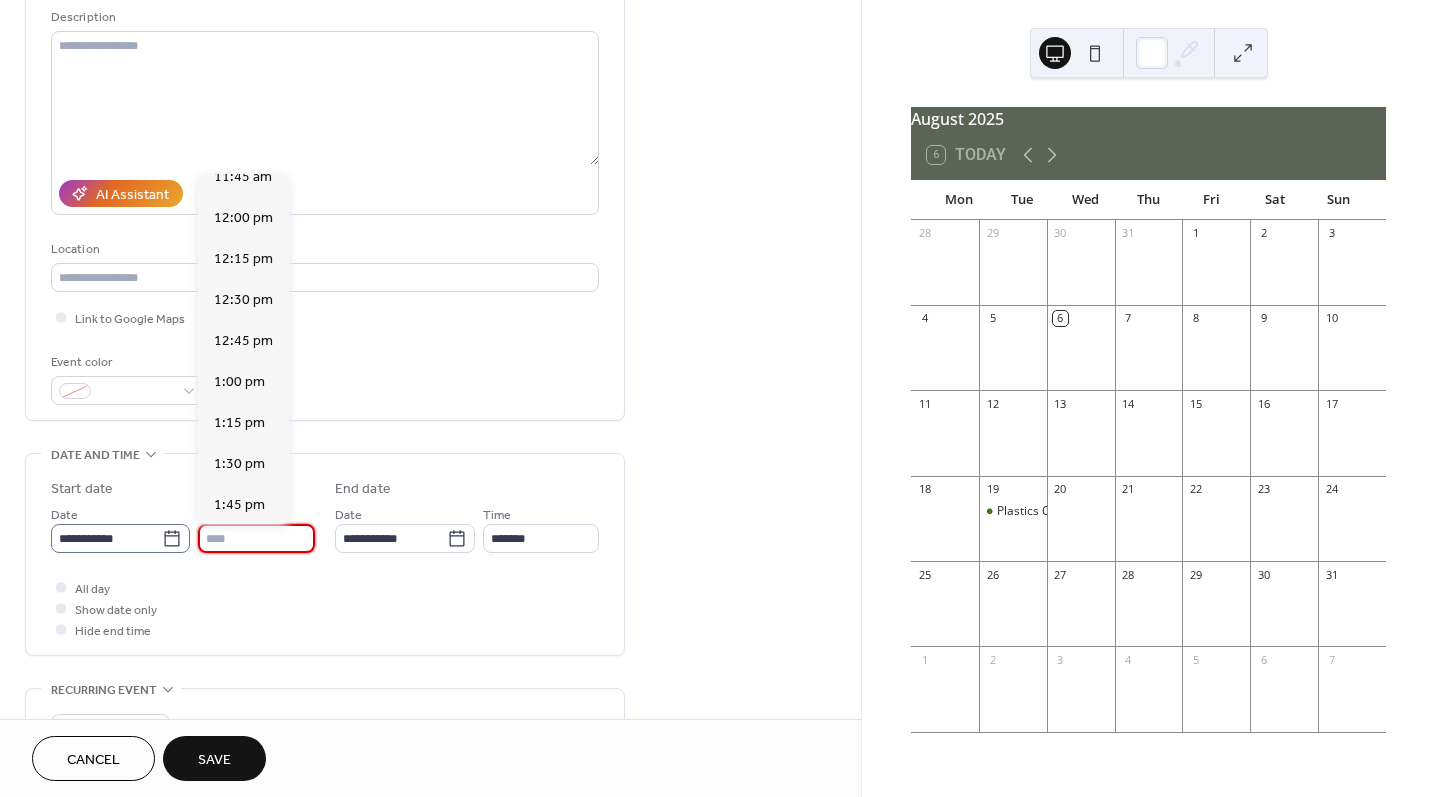 scroll, scrollTop: 0, scrollLeft: 0, axis: both 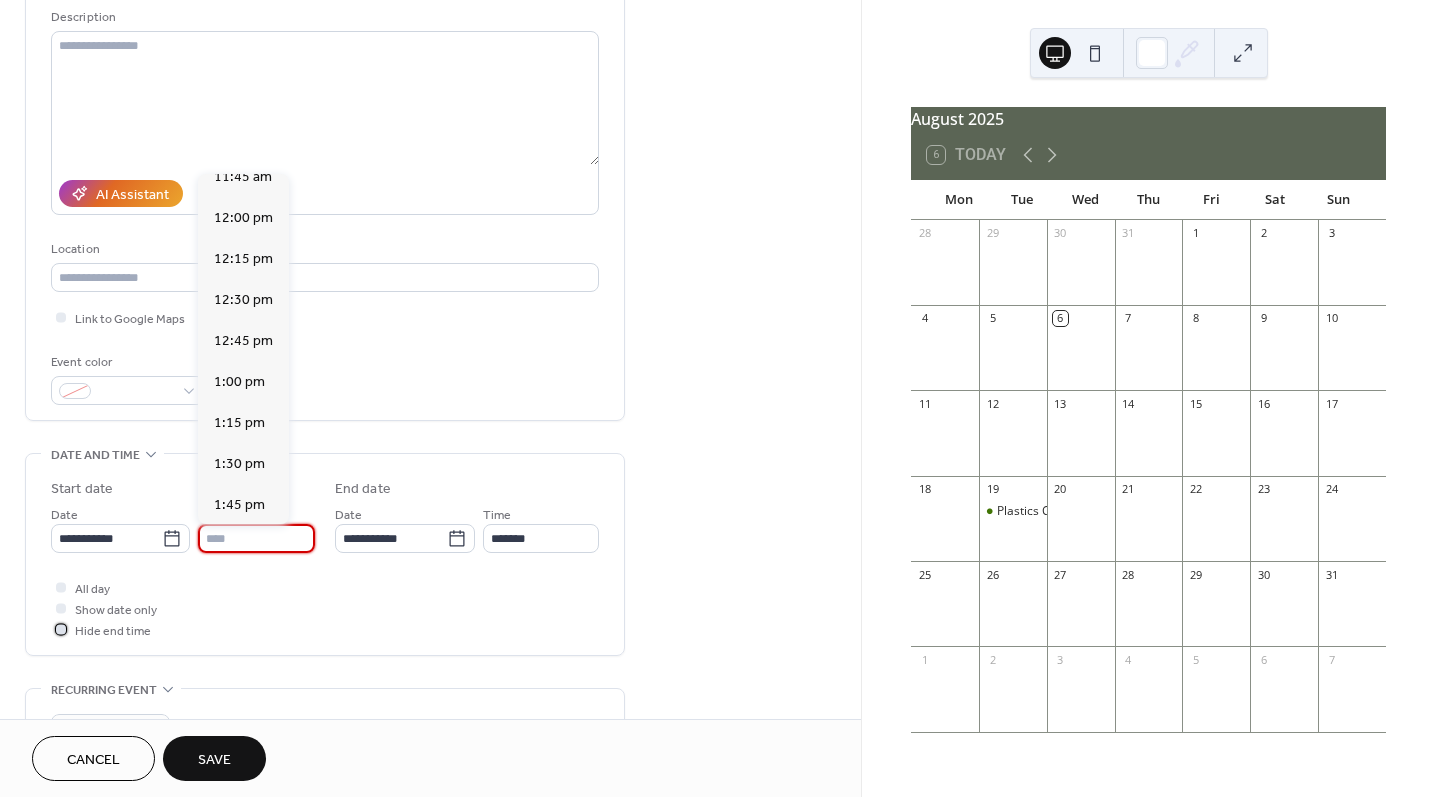 type on "********" 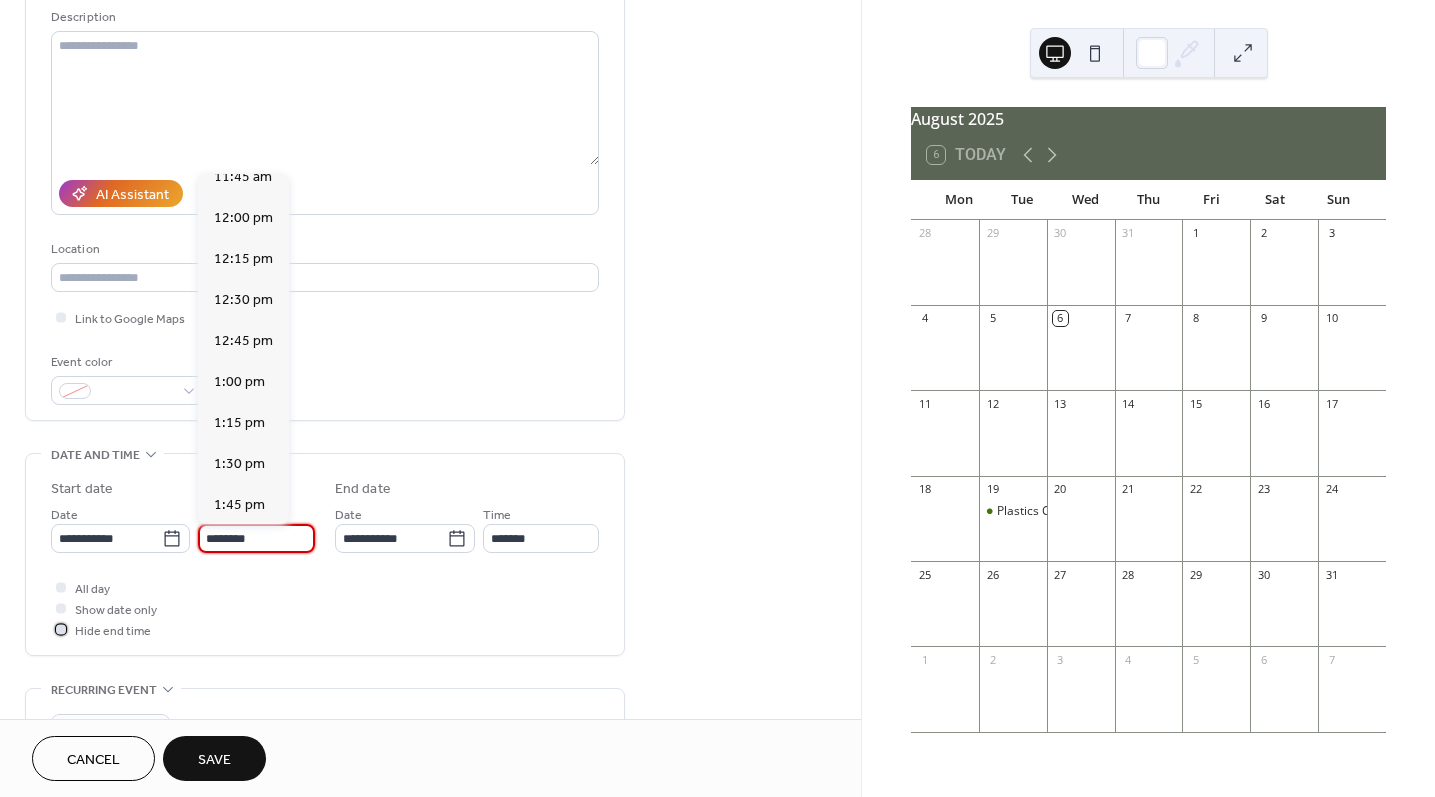 click at bounding box center (61, 629) 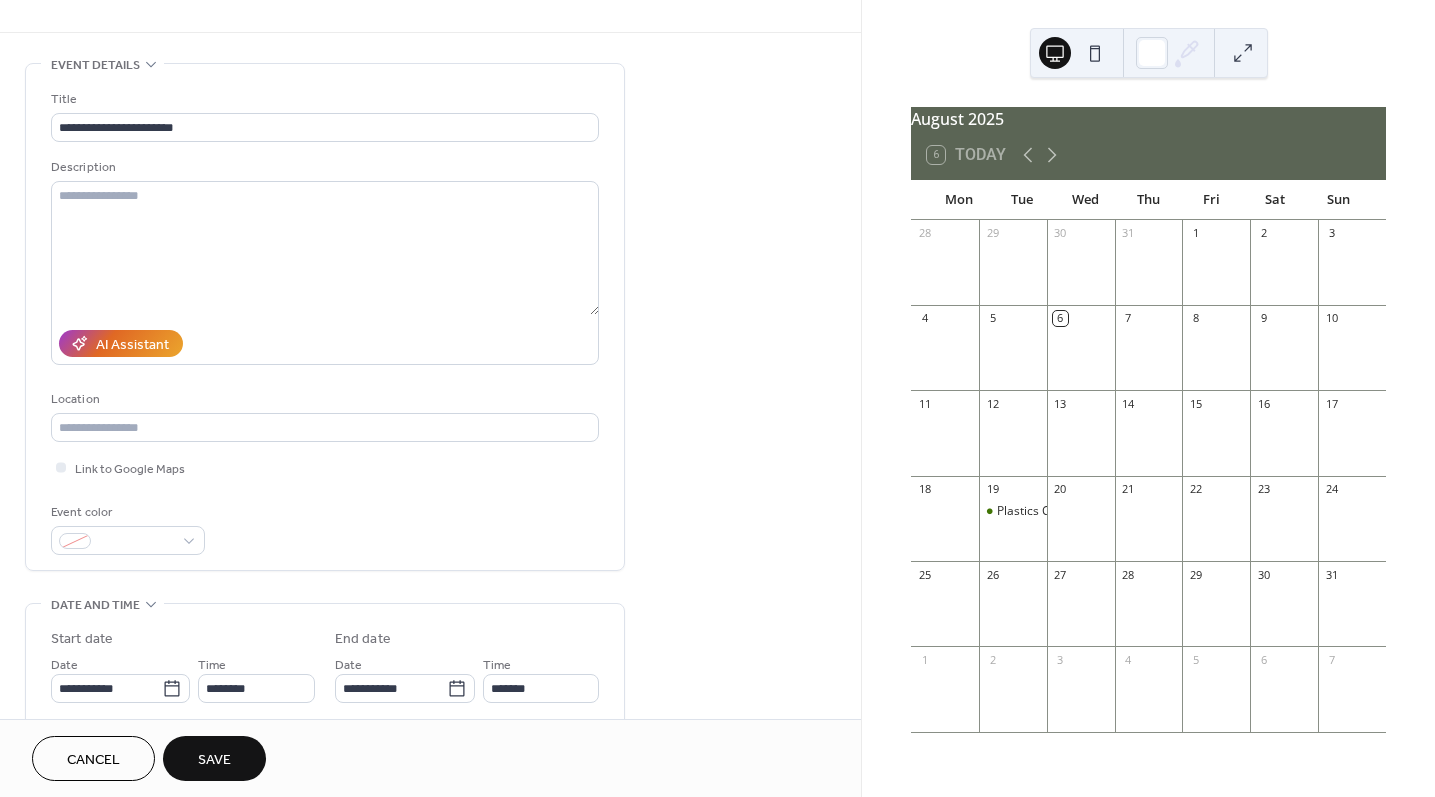 scroll, scrollTop: 0, scrollLeft: 0, axis: both 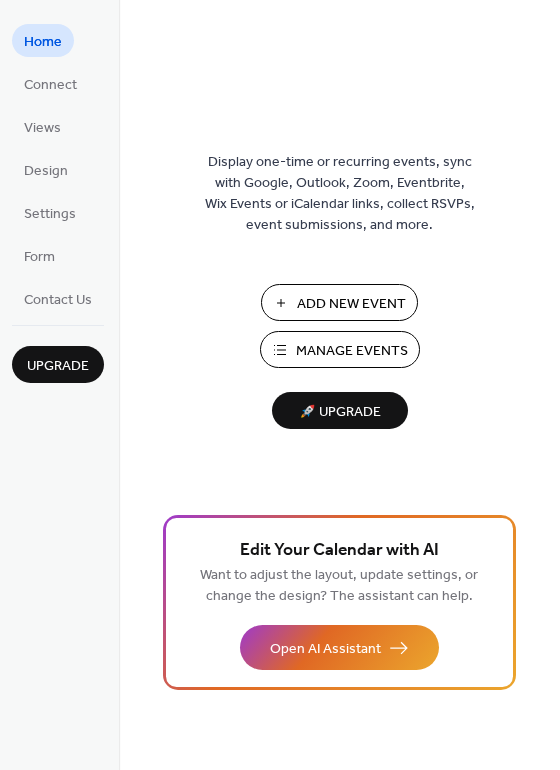 click on "Manage Events" at bounding box center (352, 351) 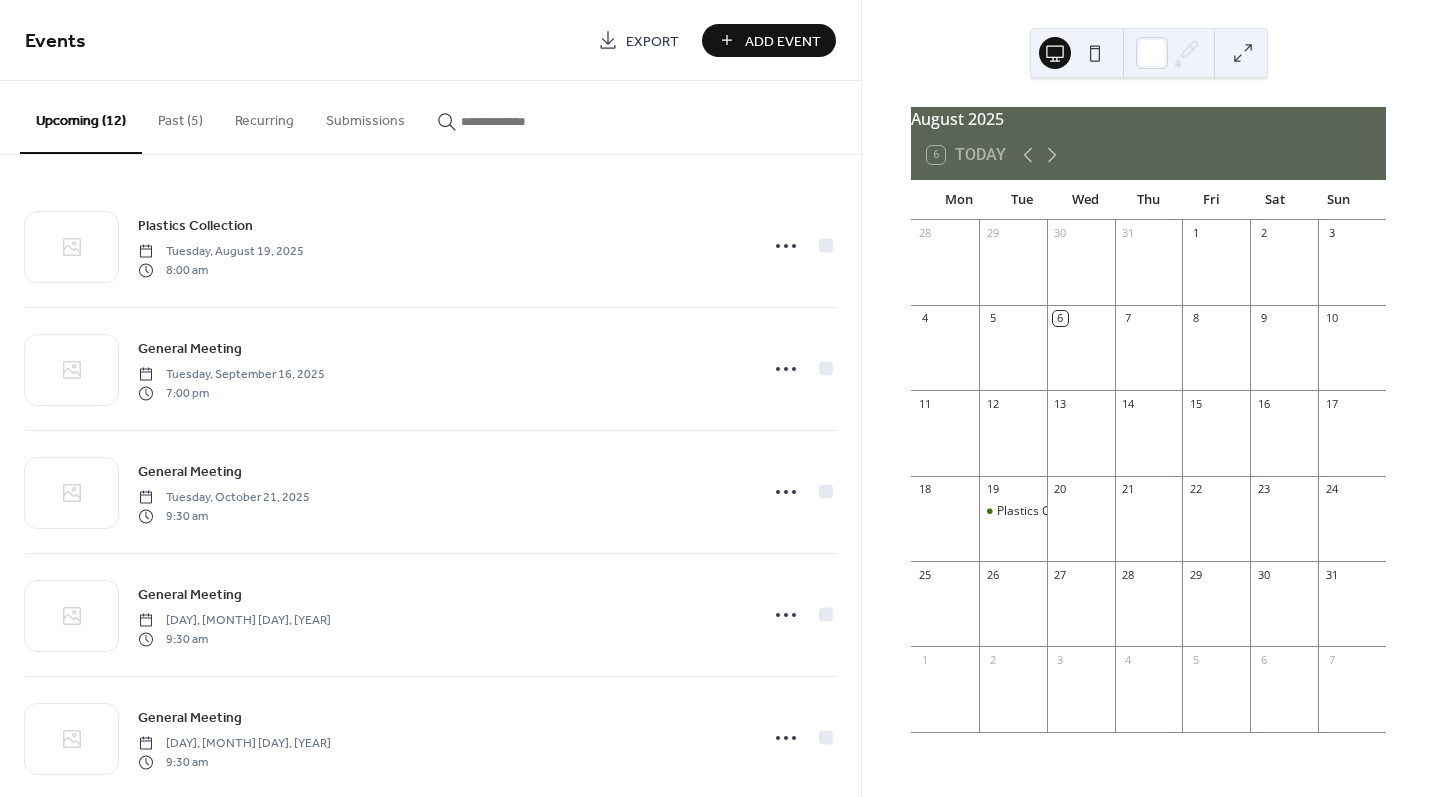 scroll, scrollTop: 0, scrollLeft: 0, axis: both 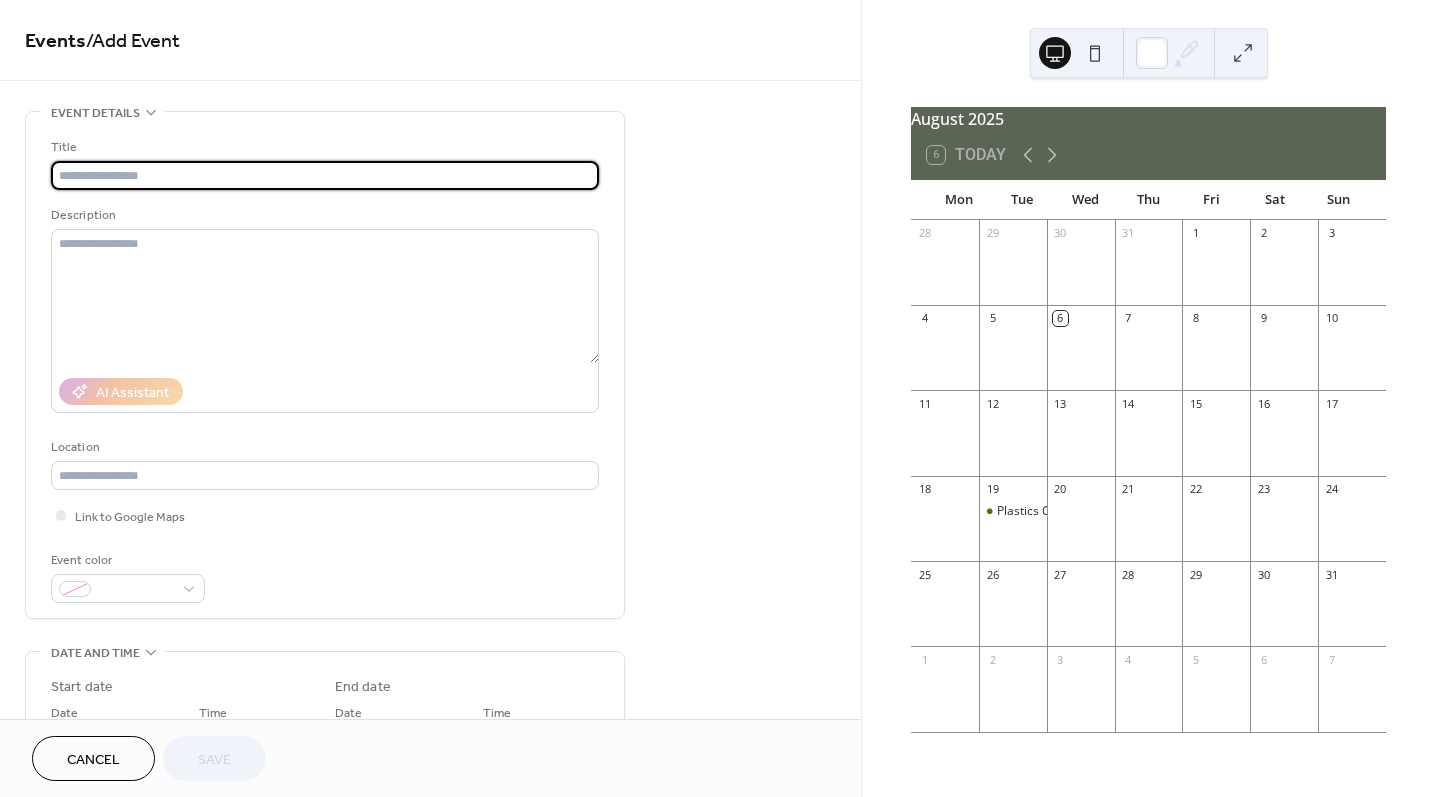 click at bounding box center (325, 175) 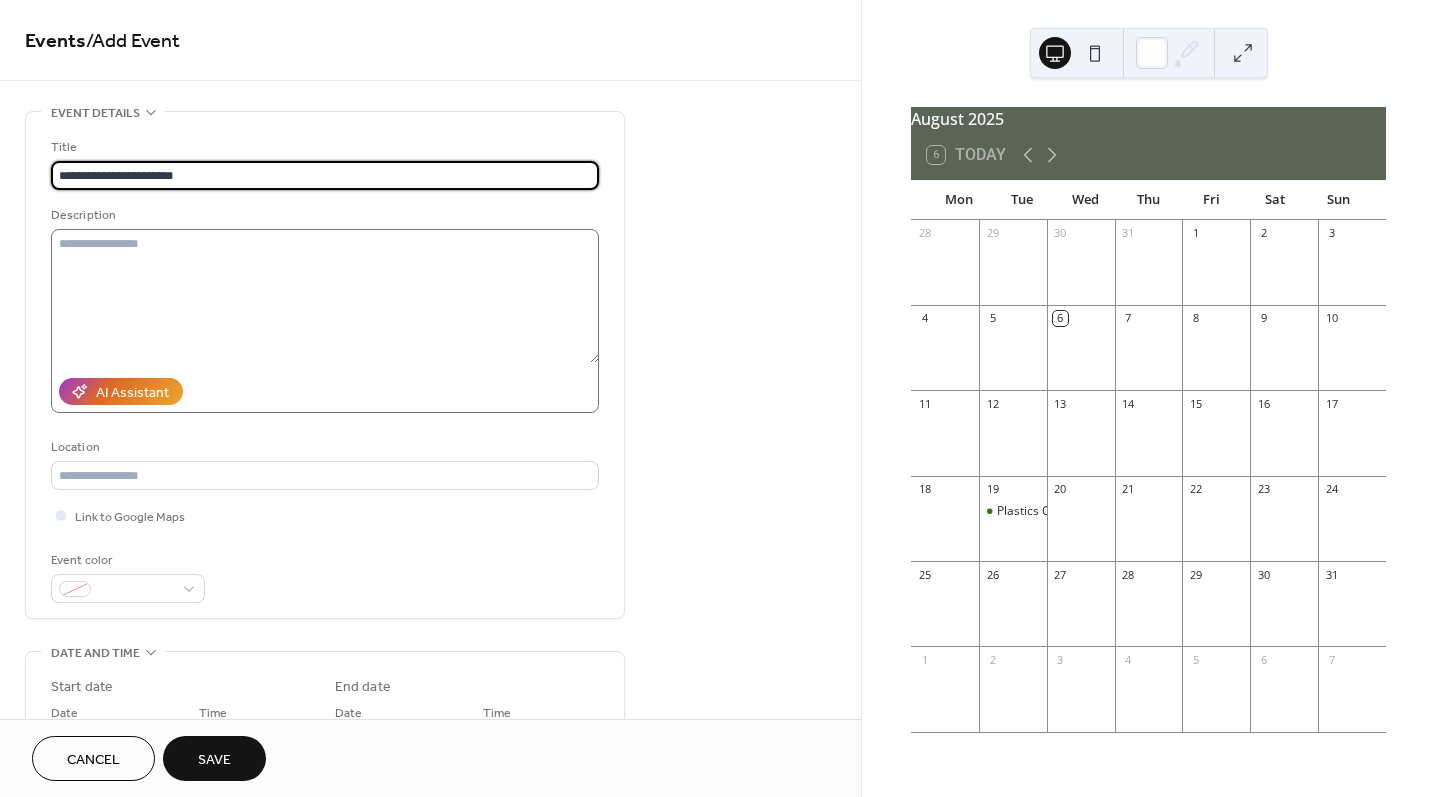 type on "**********" 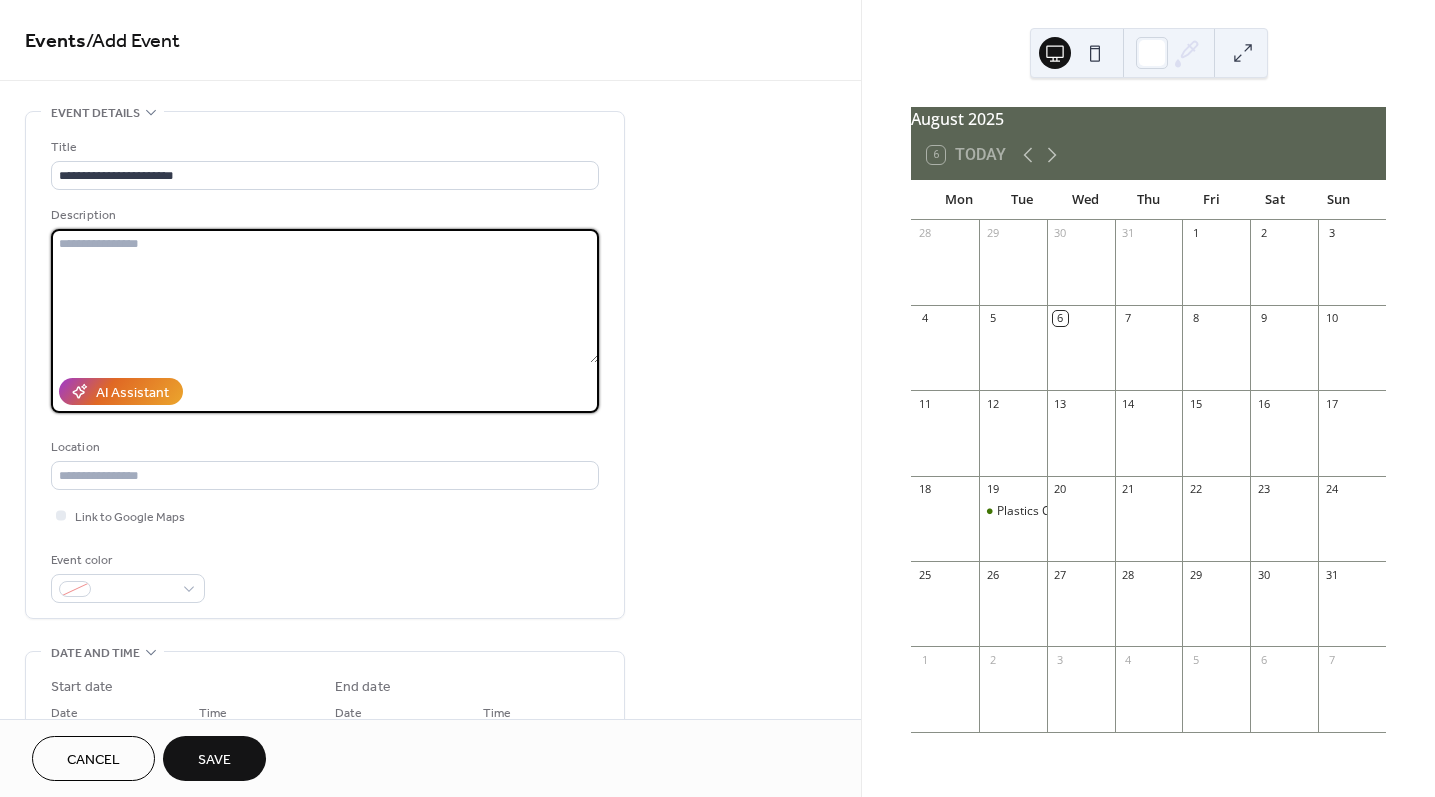click at bounding box center [325, 296] 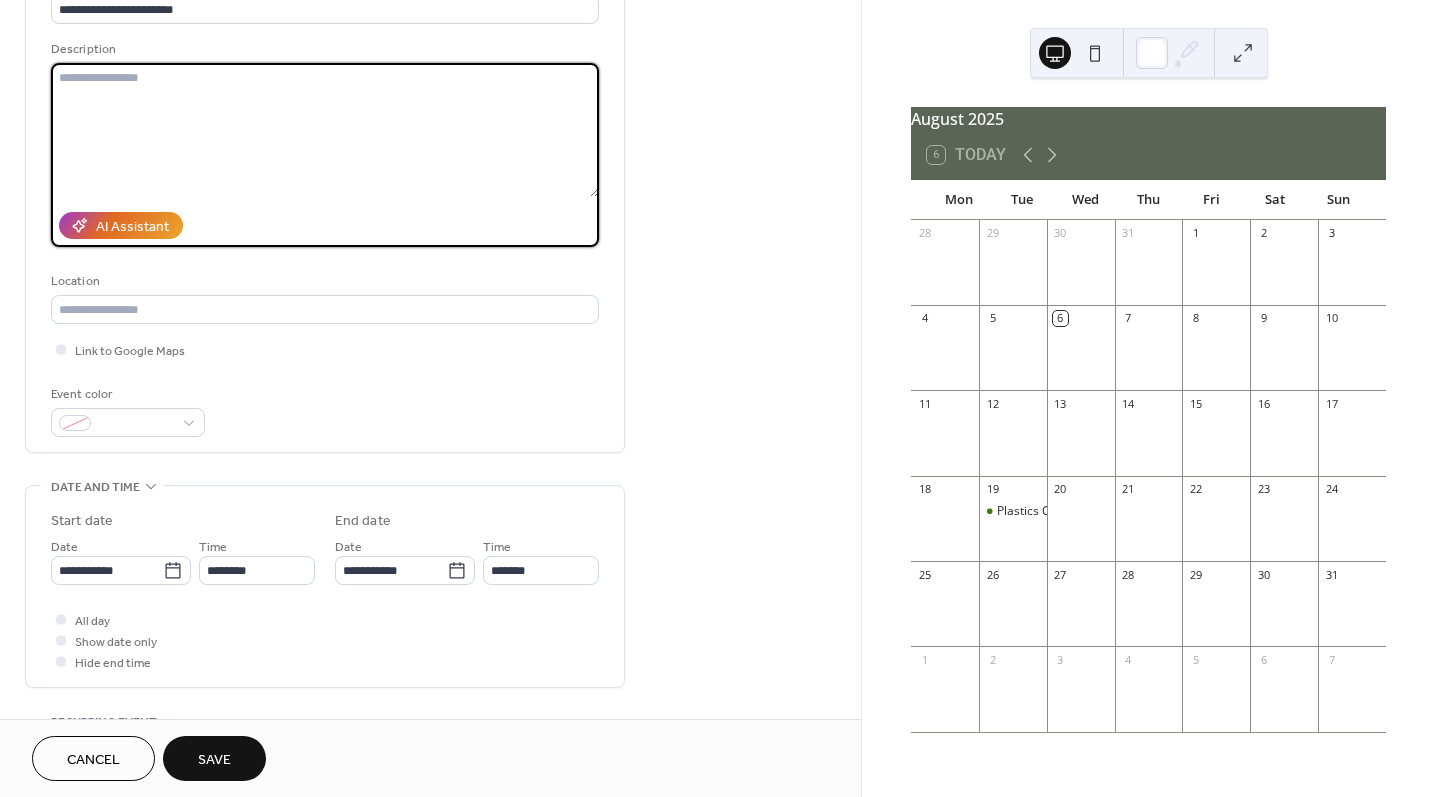 scroll, scrollTop: 171, scrollLeft: 0, axis: vertical 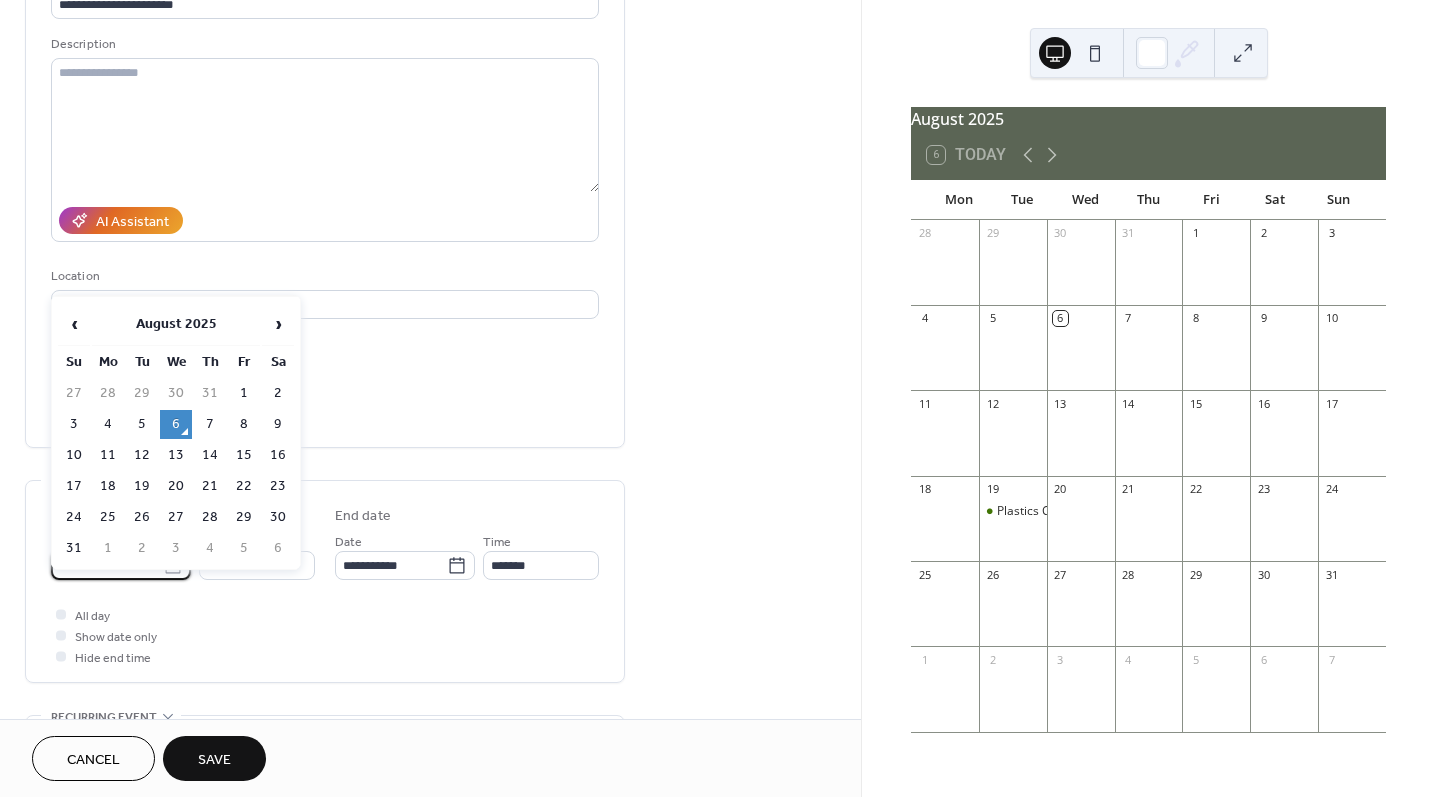 click on "**********" at bounding box center (107, 565) 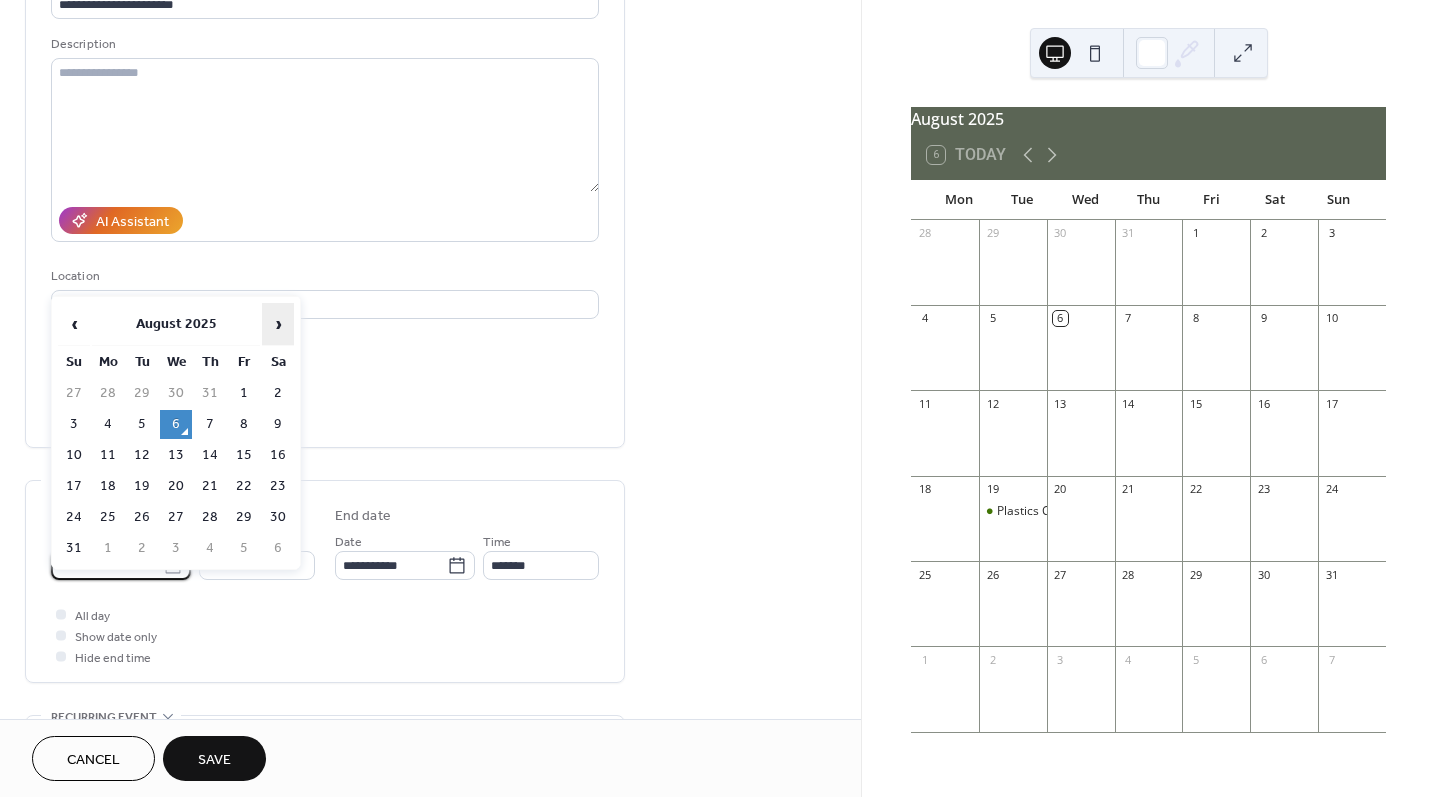 click on "›" at bounding box center (278, 324) 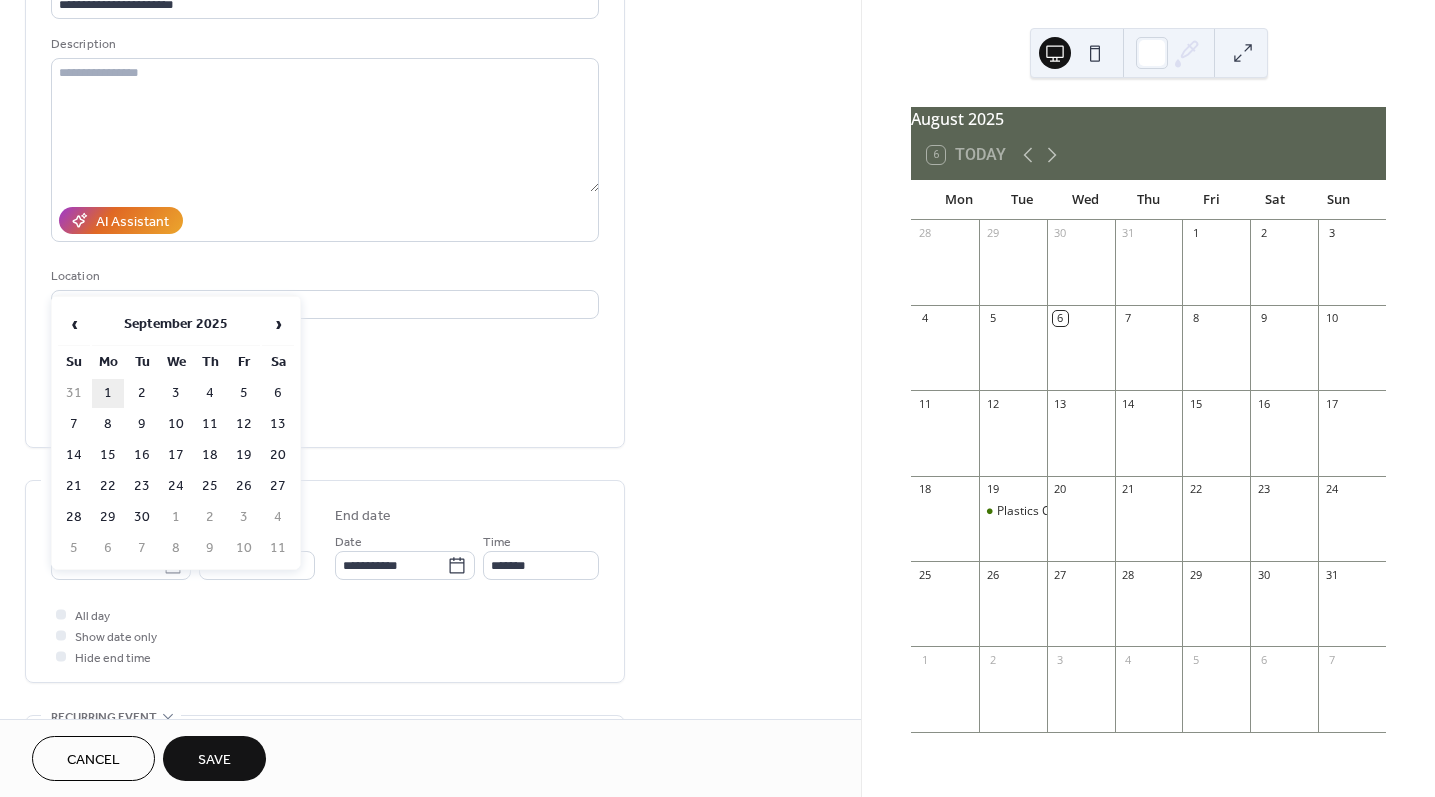 click on "1" at bounding box center [108, 393] 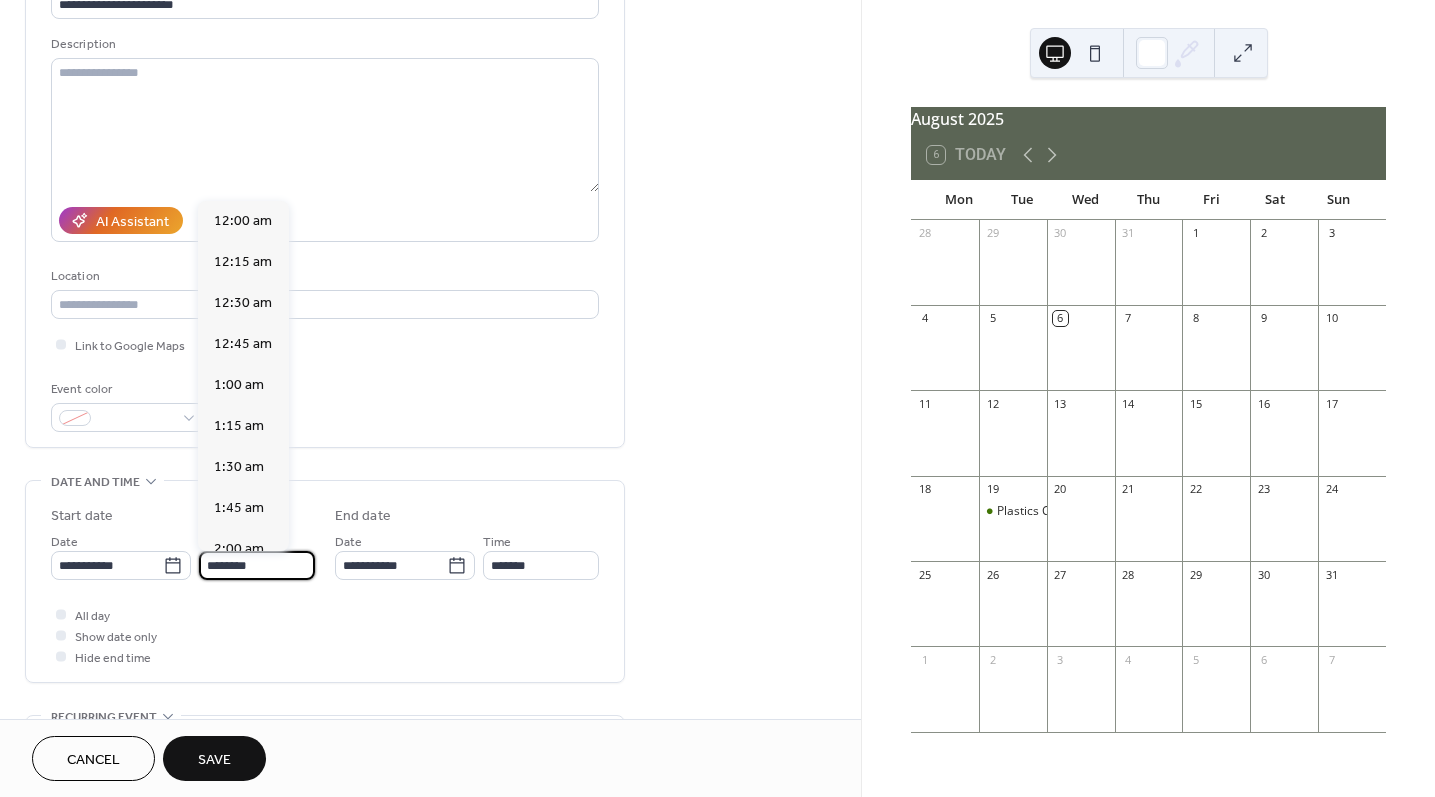 click on "********" at bounding box center (257, 565) 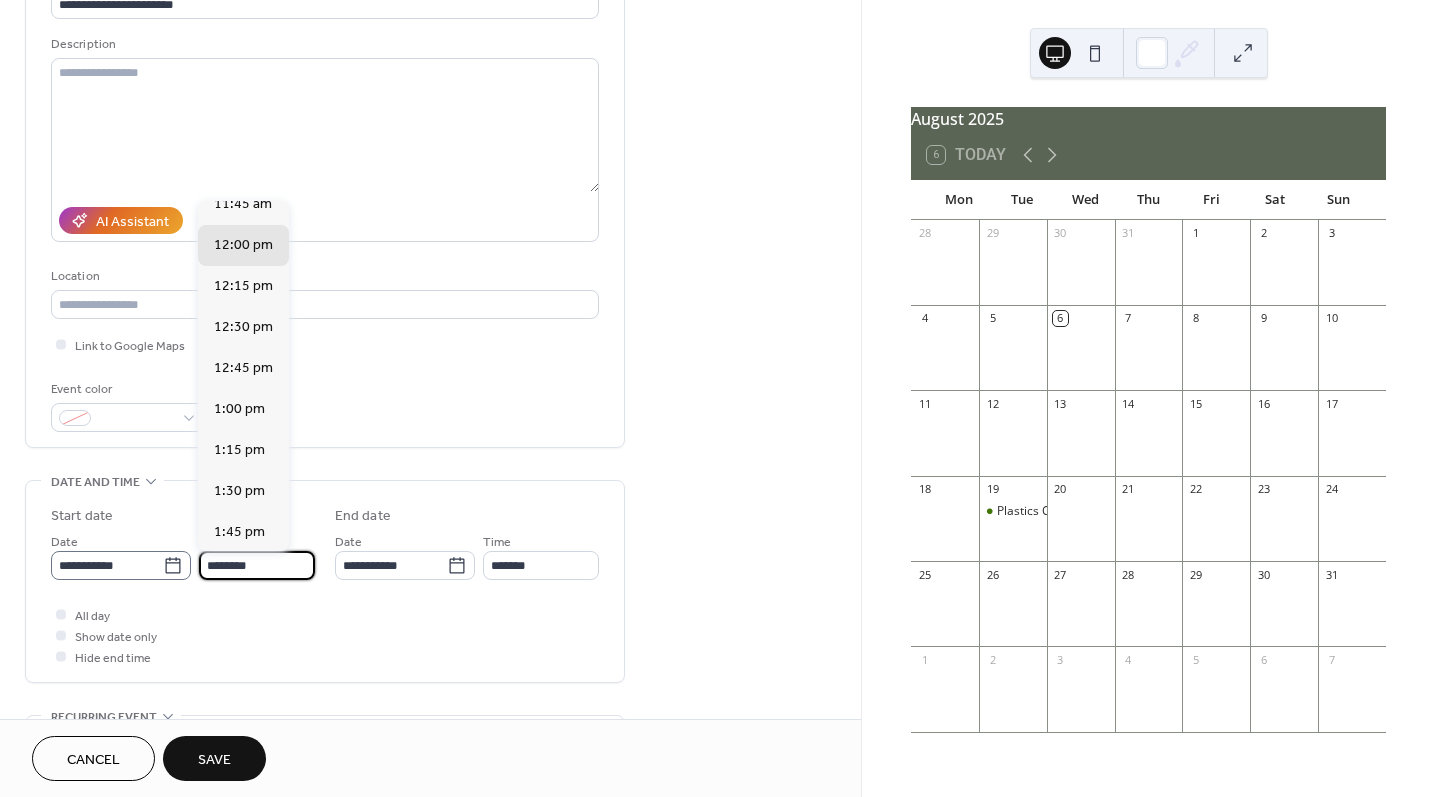 scroll, scrollTop: 1, scrollLeft: 0, axis: vertical 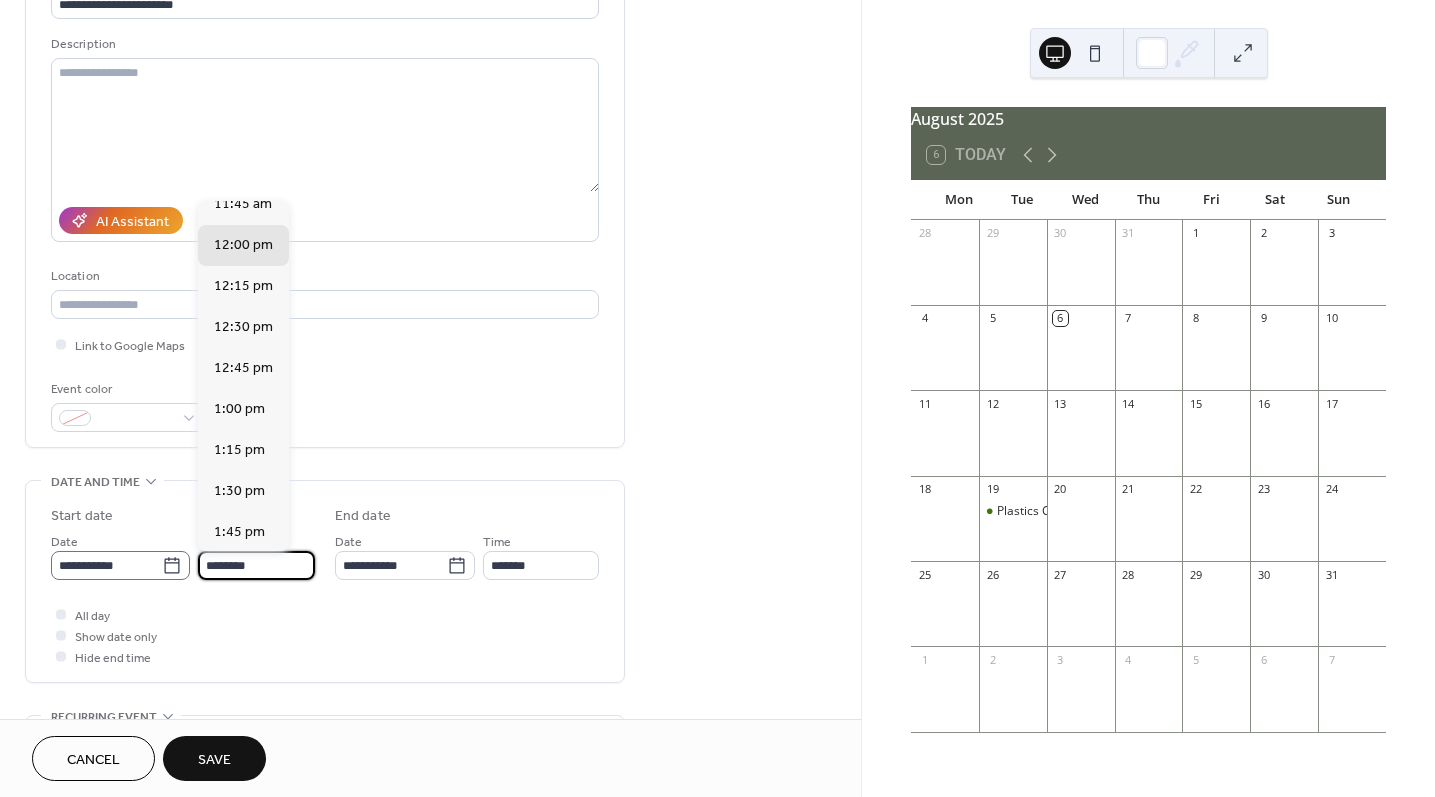 drag, startPoint x: 283, startPoint y: 565, endPoint x: 176, endPoint y: 564, distance: 107.00467 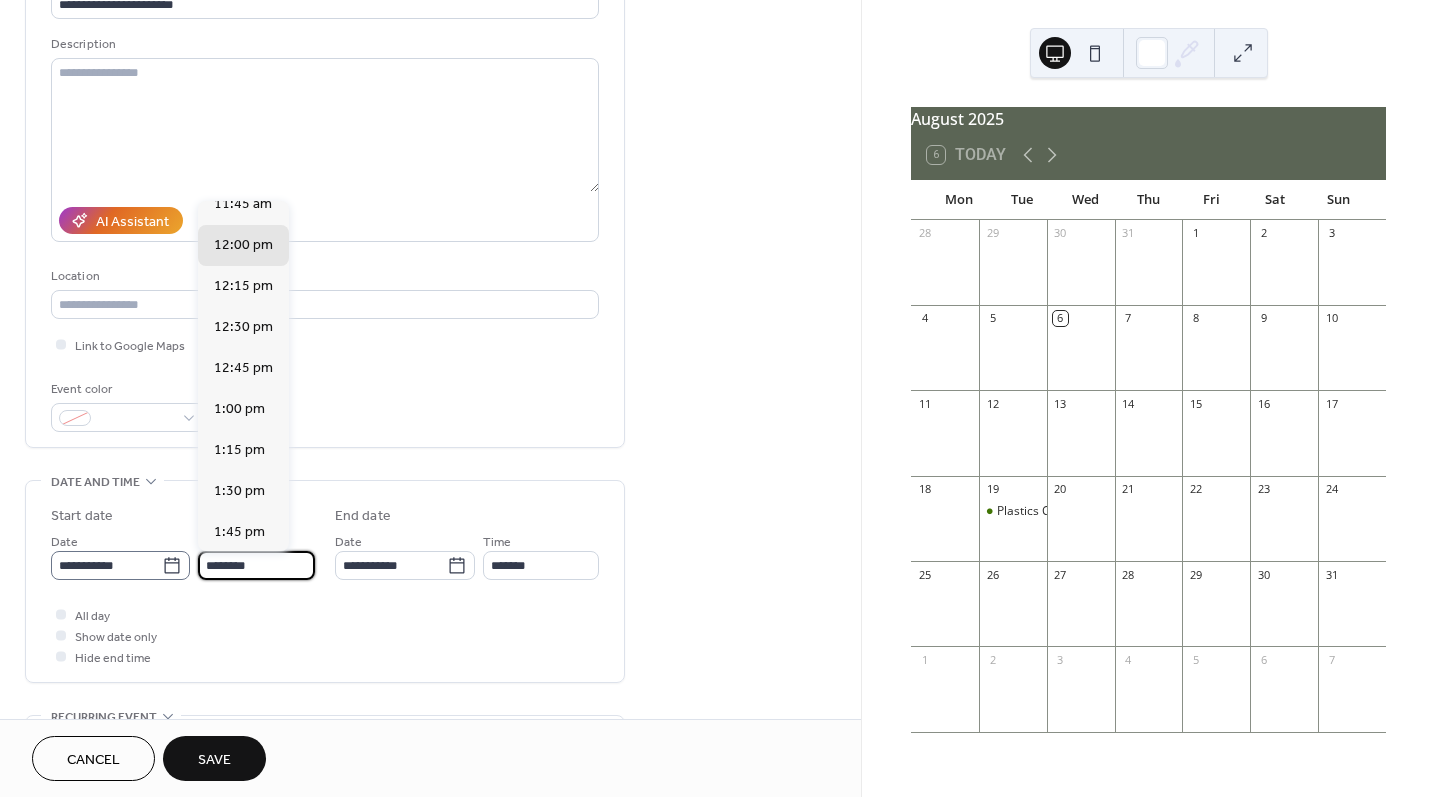 click on "**********" at bounding box center [183, 555] 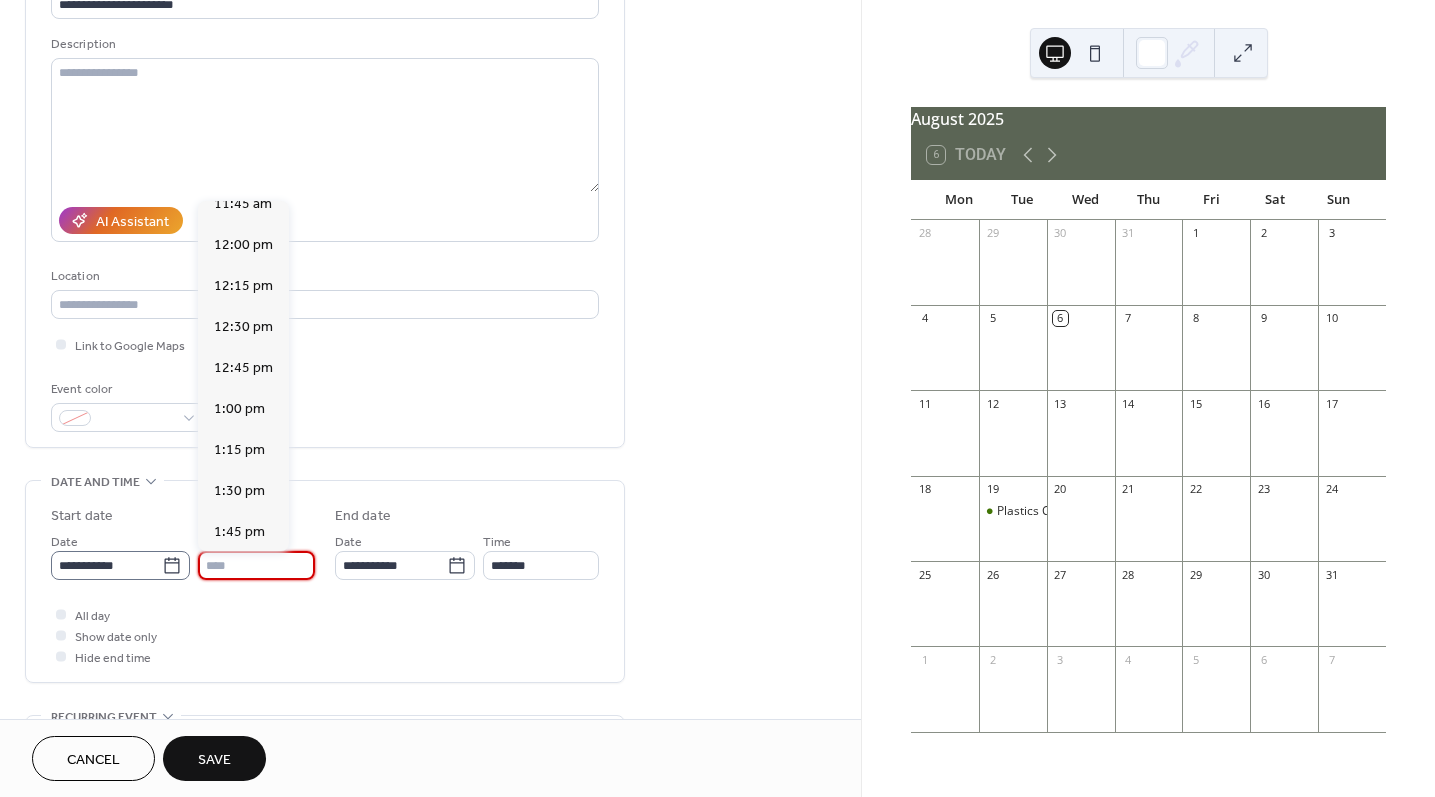 scroll, scrollTop: 0, scrollLeft: 0, axis: both 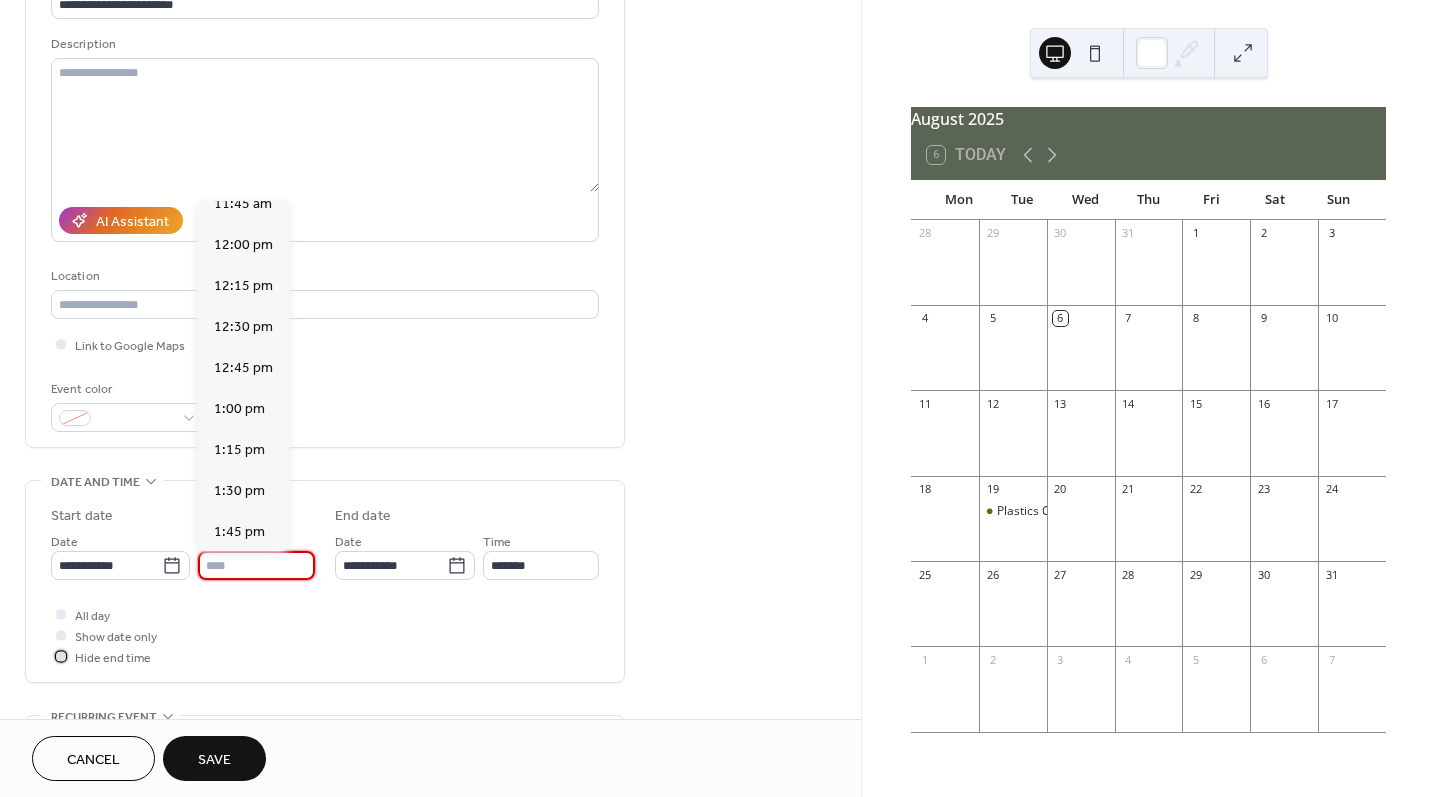 type on "********" 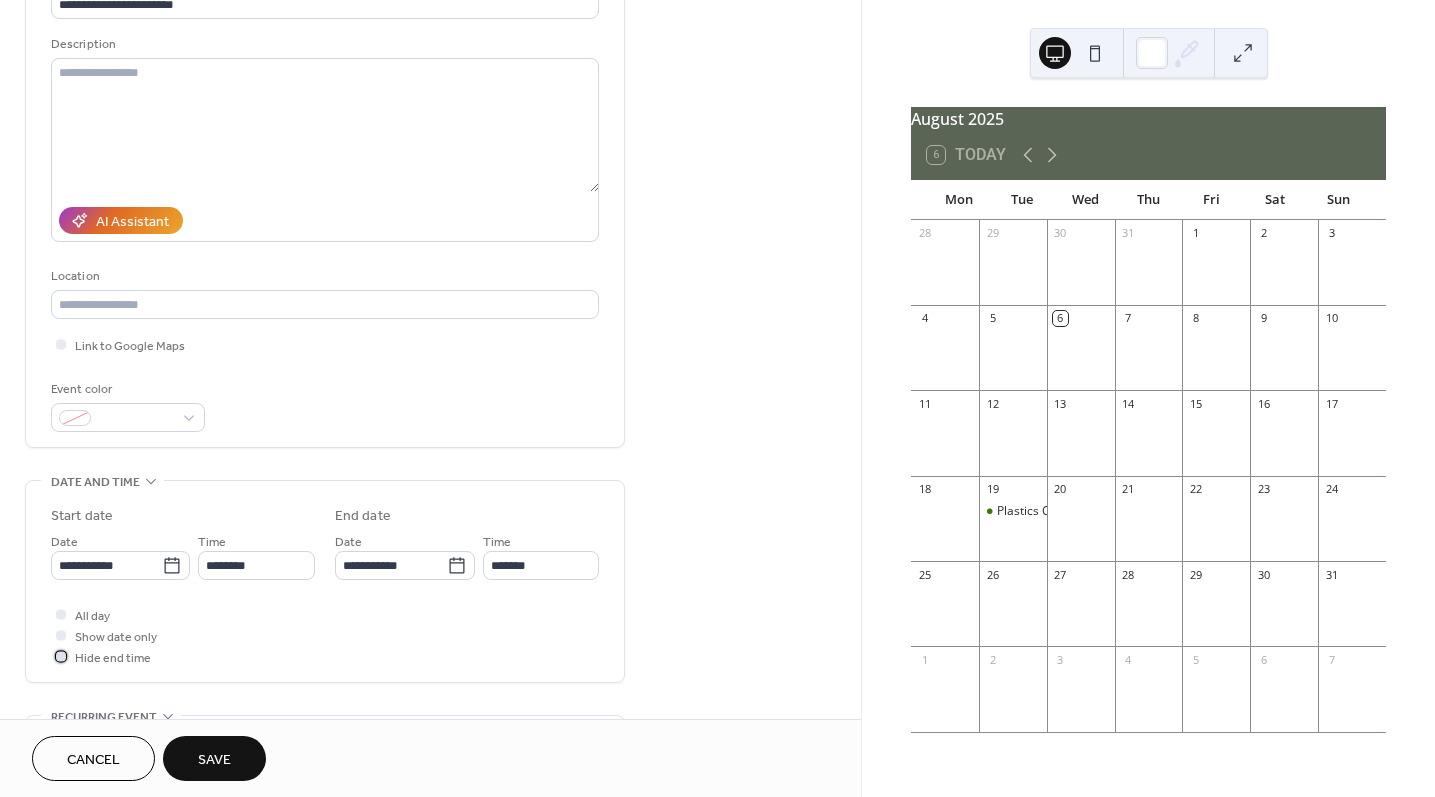 click at bounding box center (61, 656) 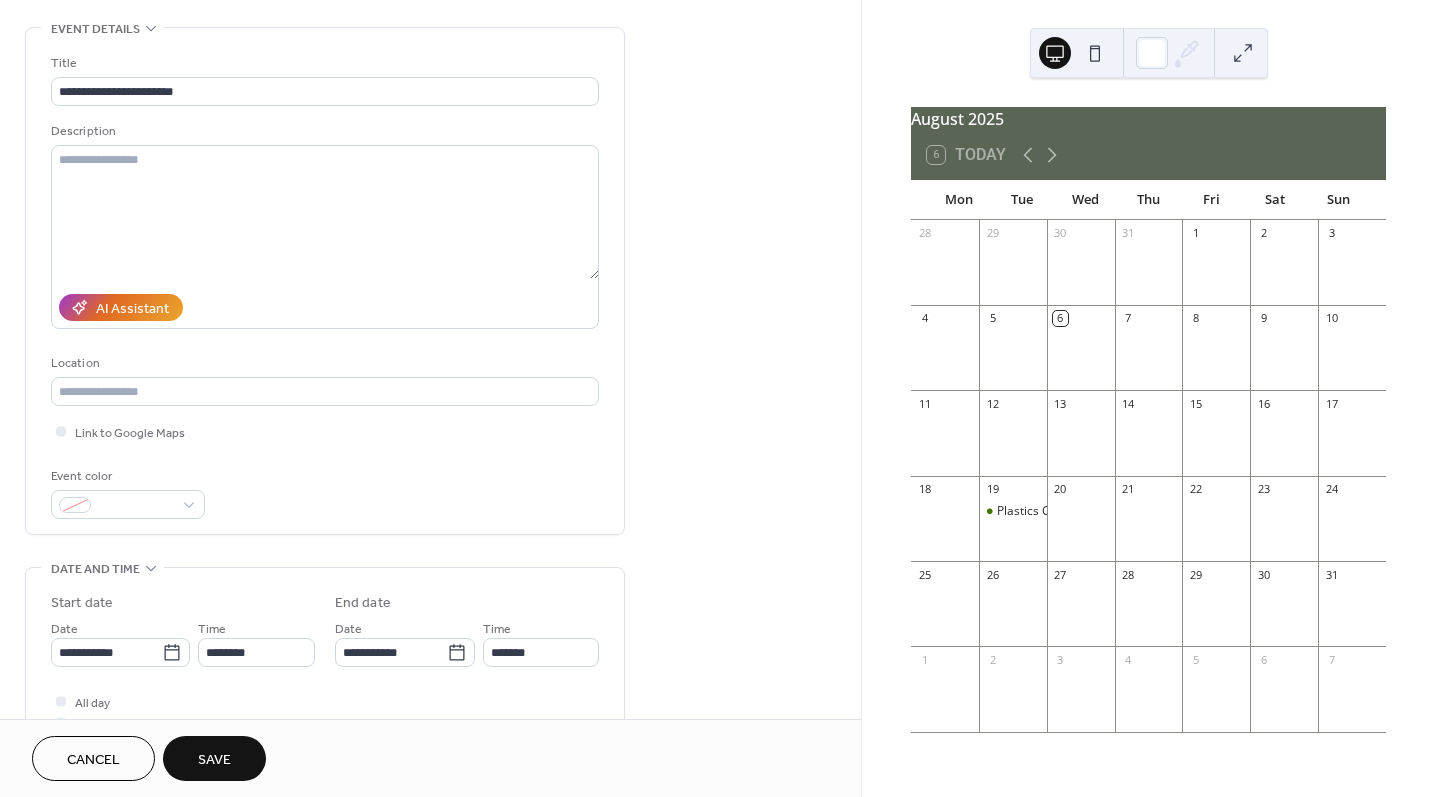 scroll, scrollTop: 91, scrollLeft: 0, axis: vertical 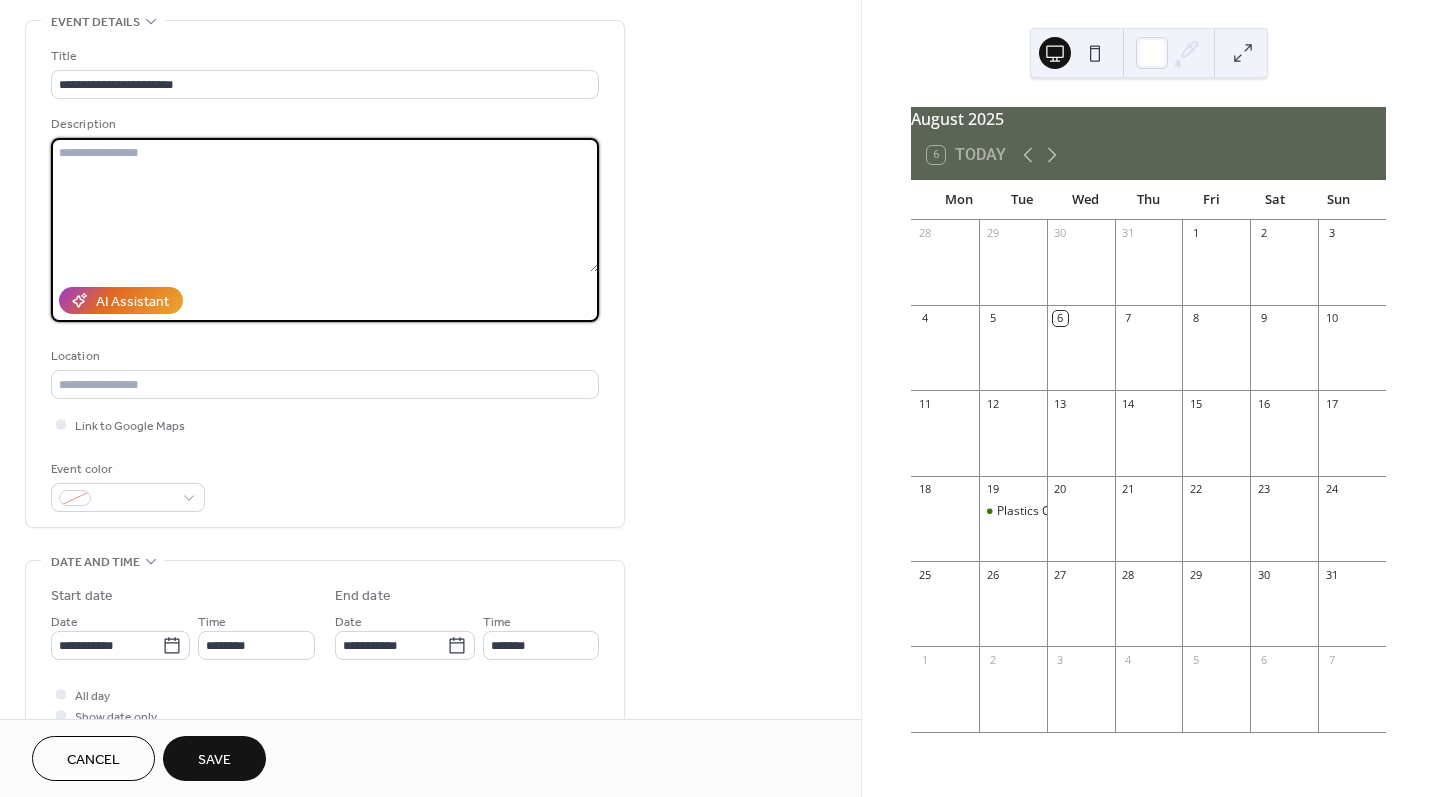 click at bounding box center [325, 205] 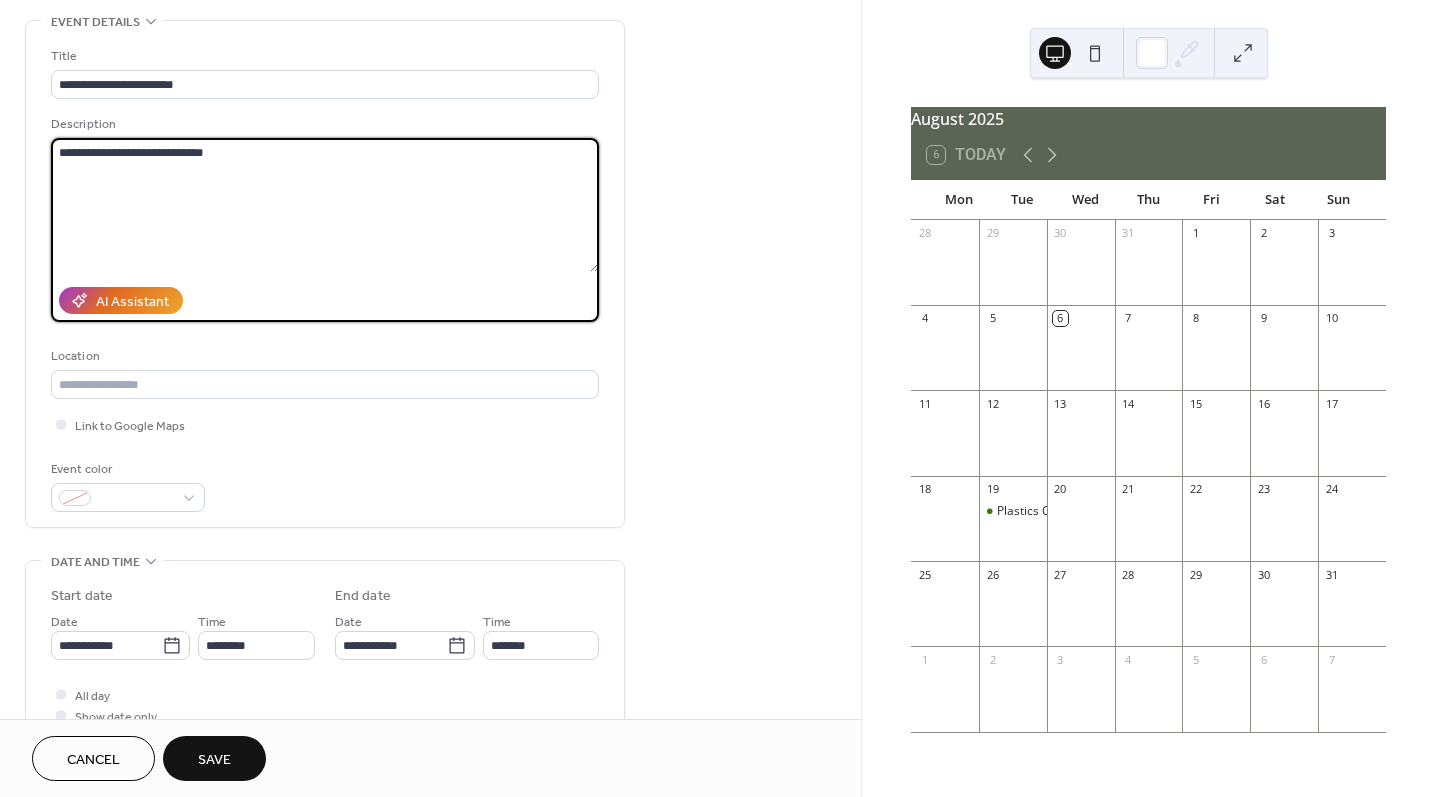 click on "**********" at bounding box center (325, 205) 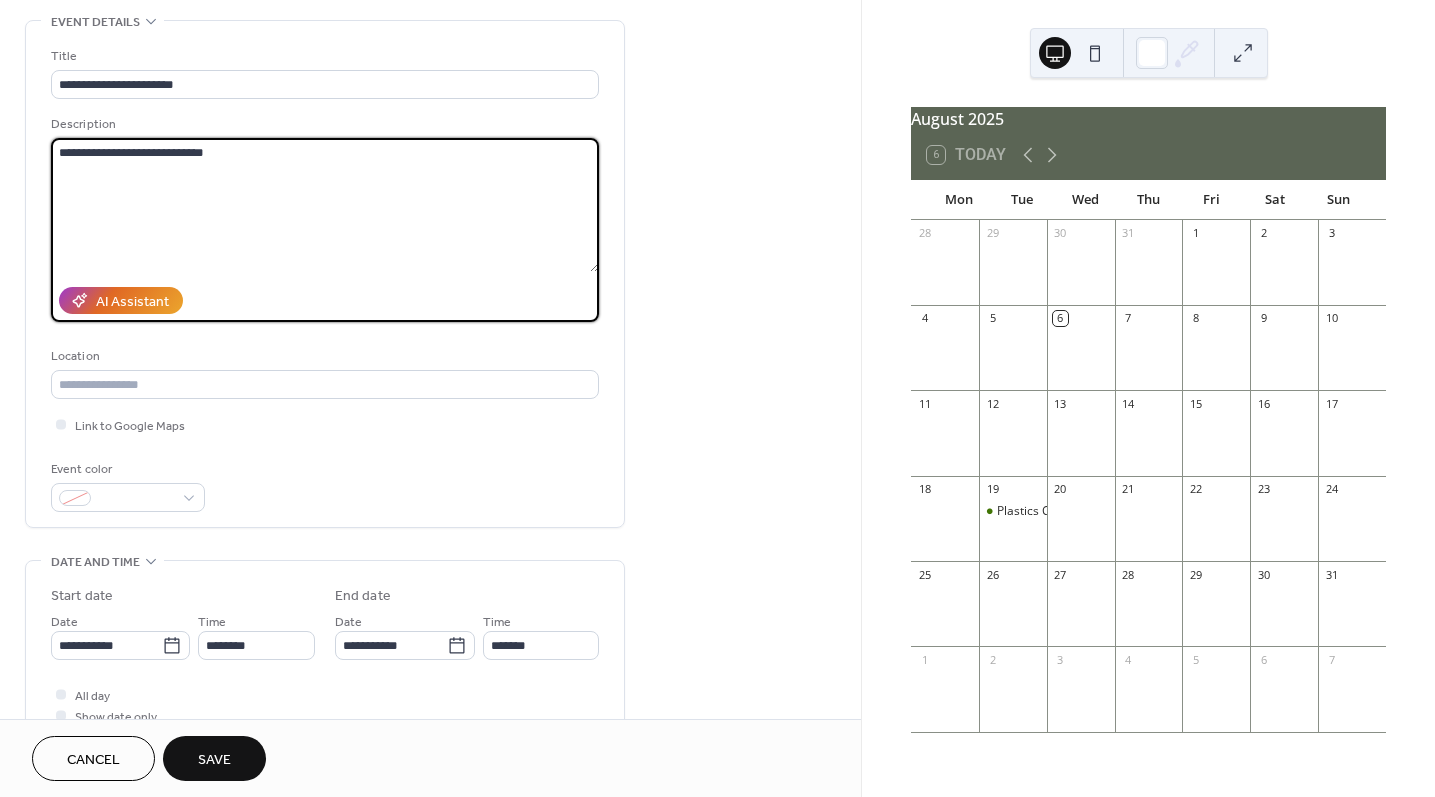 paste on "**********" 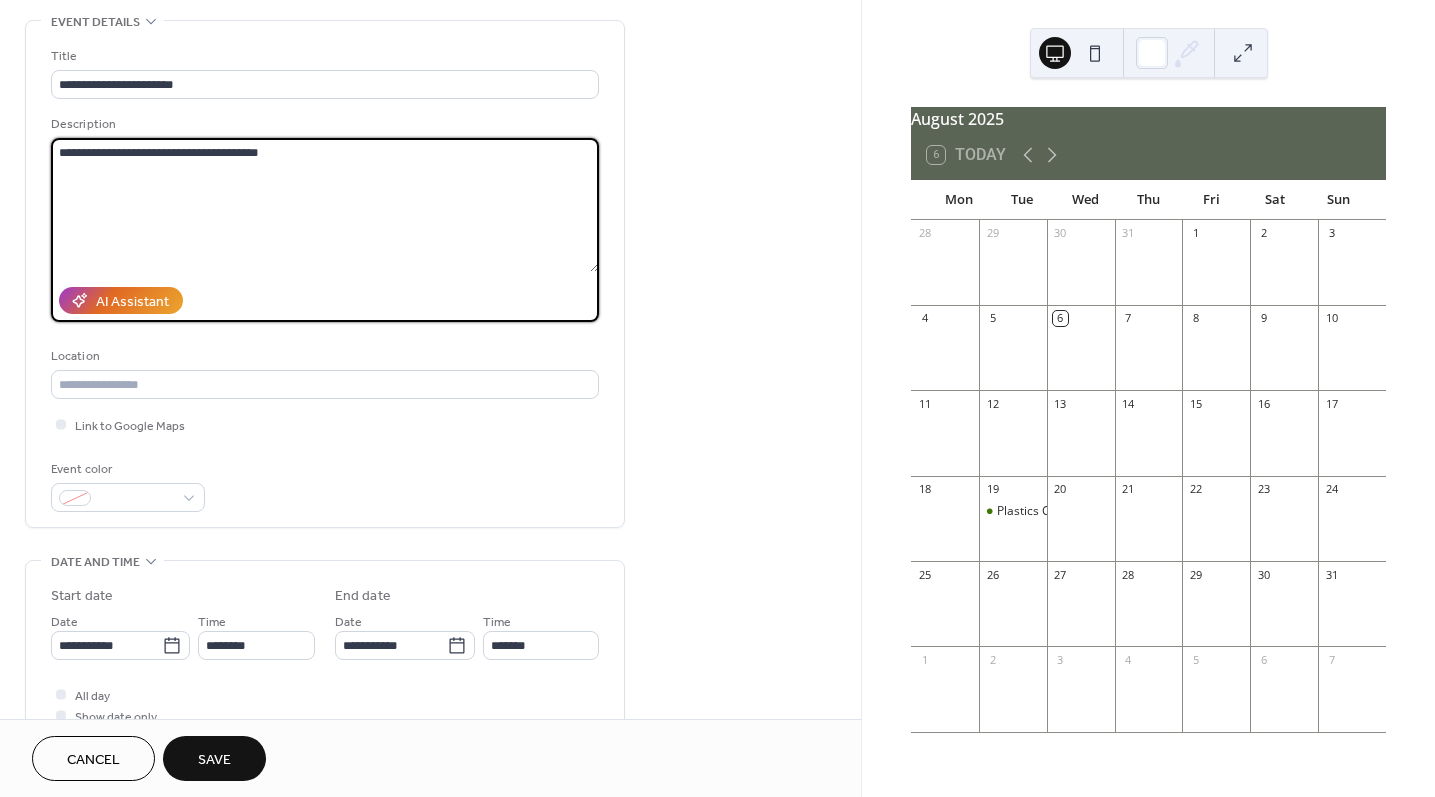 click on "**********" at bounding box center (325, 205) 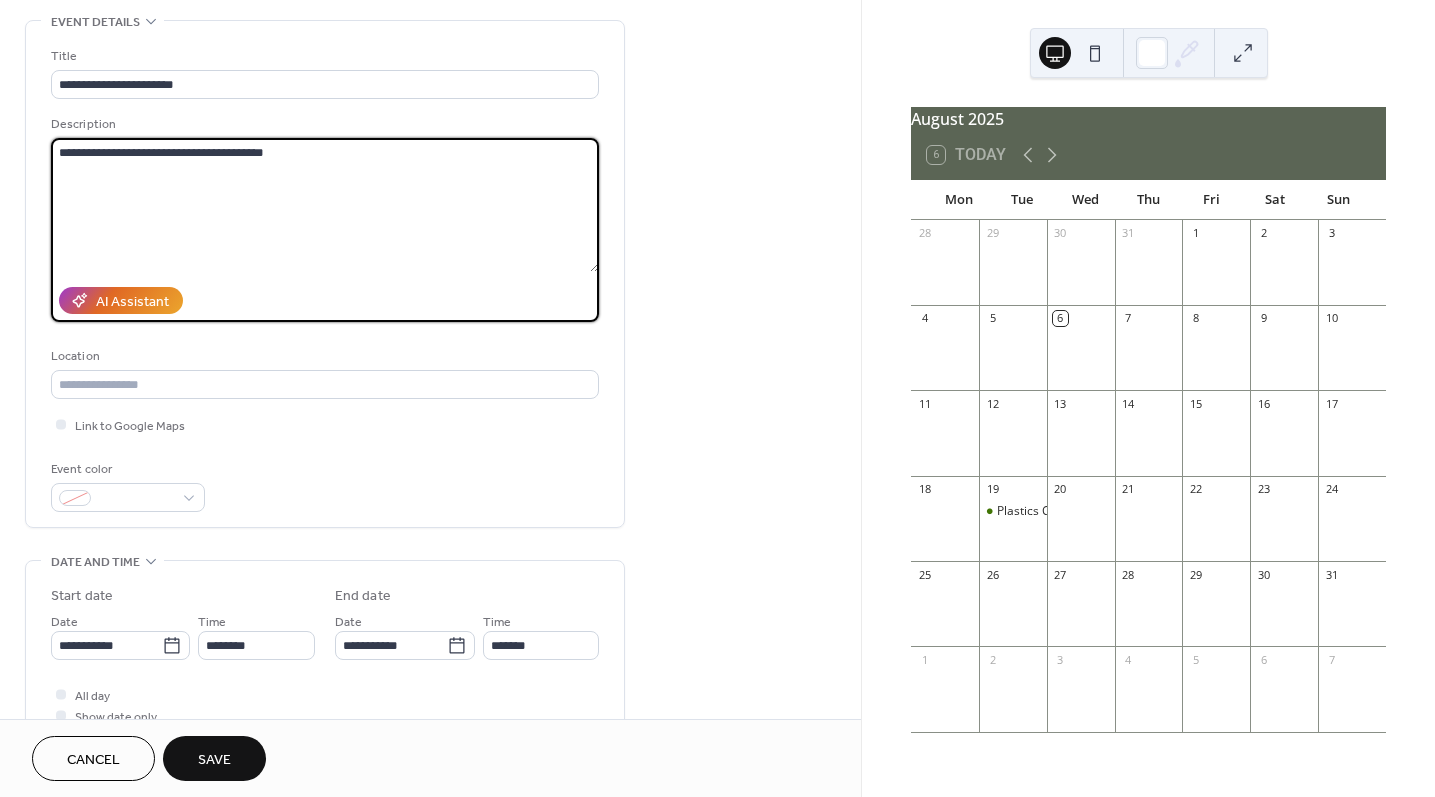 click on "**********" at bounding box center (325, 205) 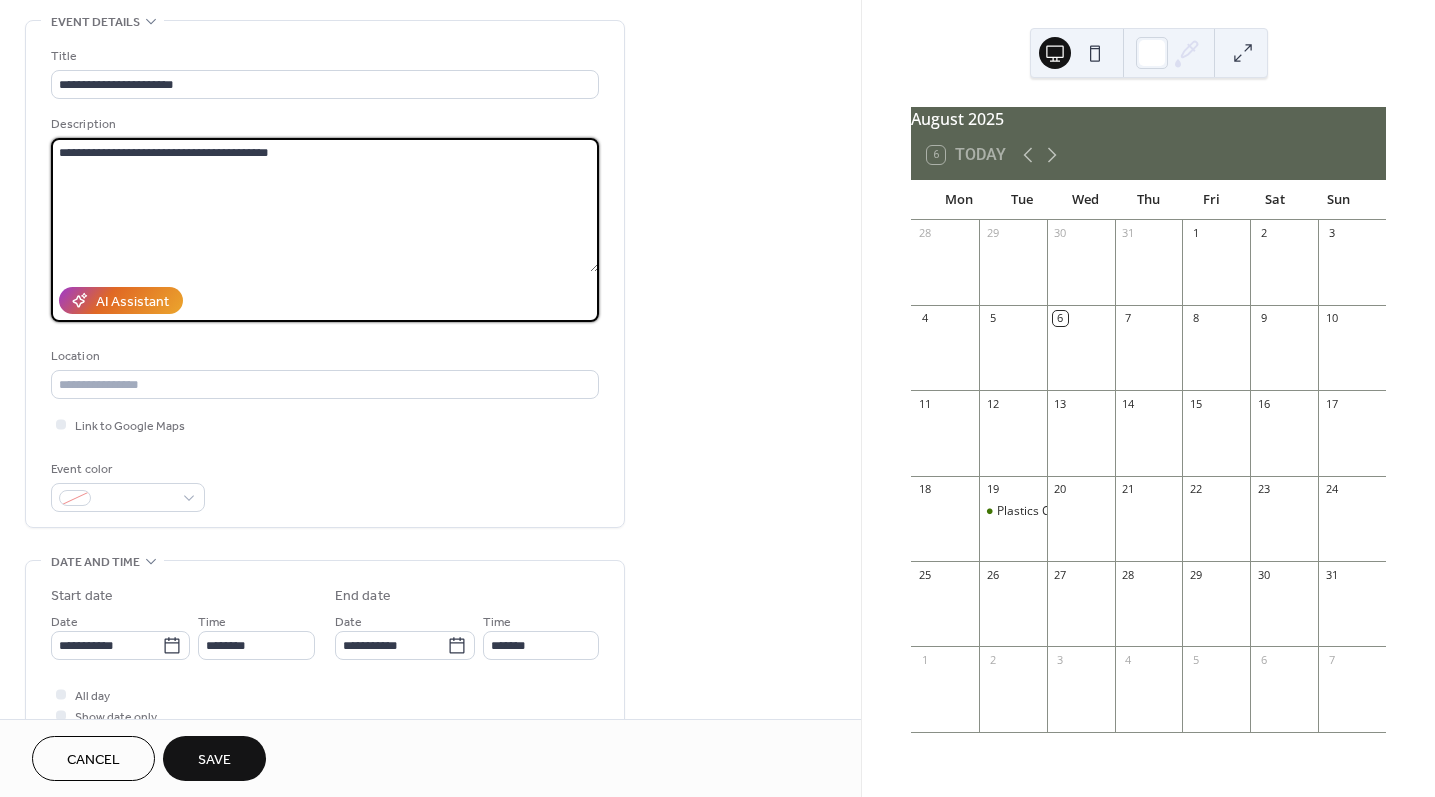 type on "**********" 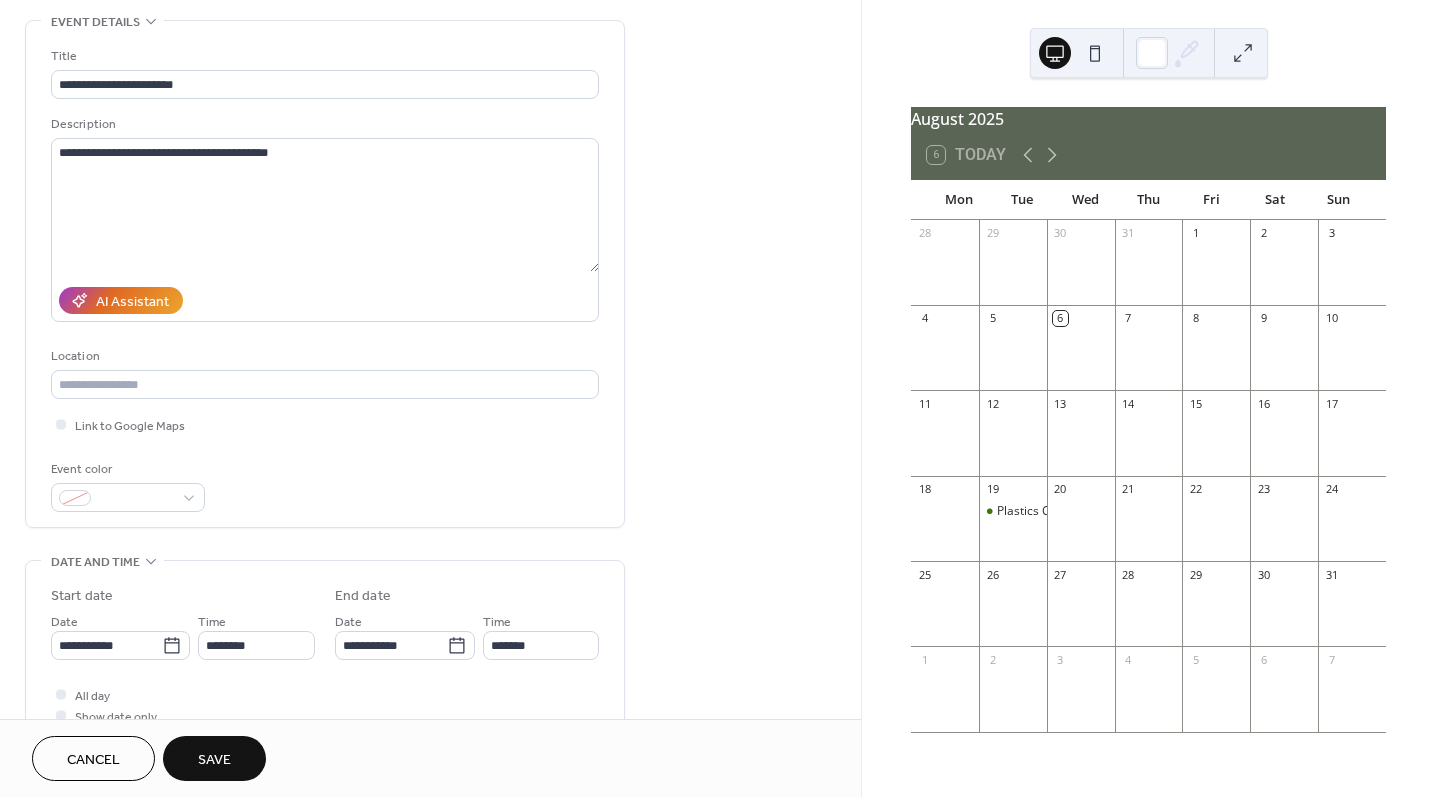 click on "Save" at bounding box center [214, 758] 